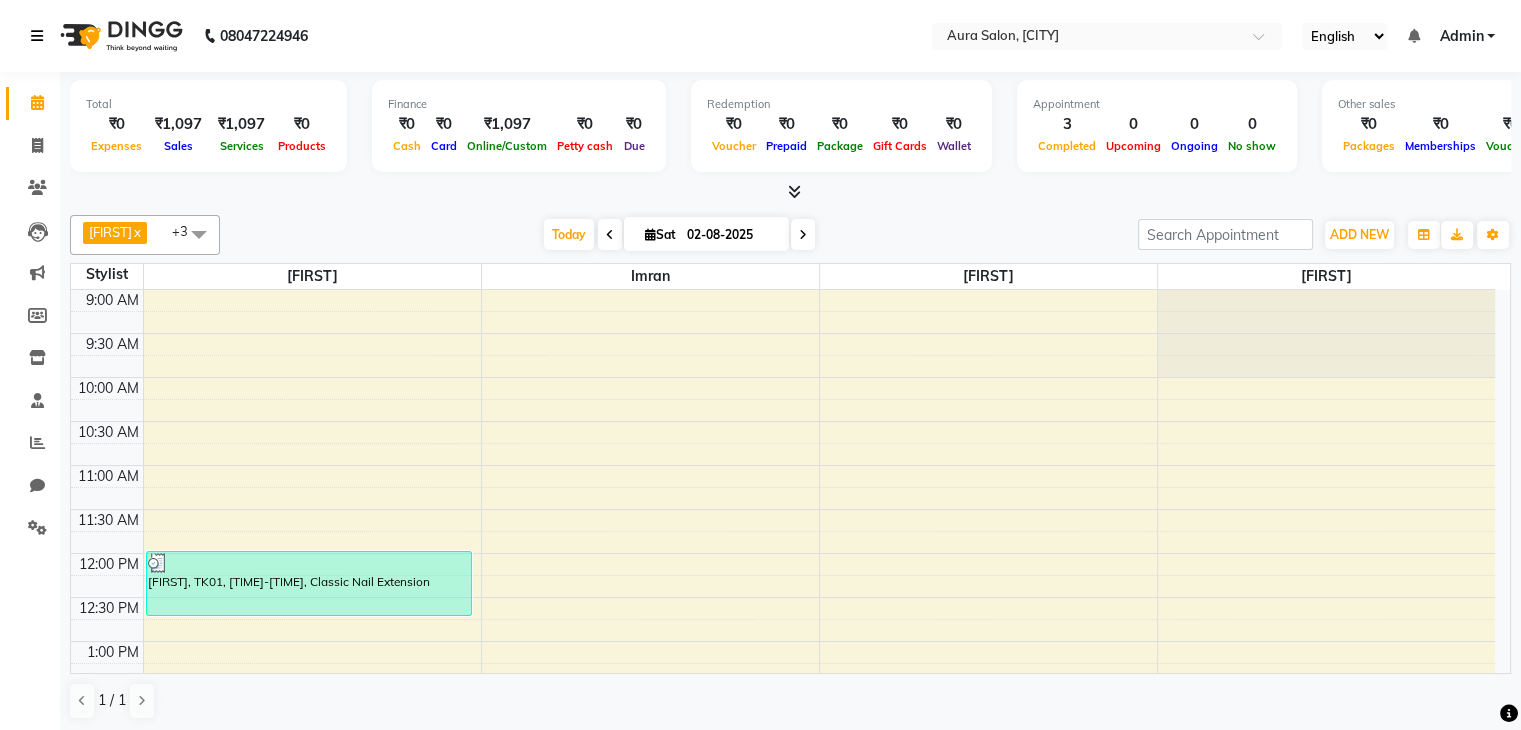 scroll, scrollTop: 0, scrollLeft: 0, axis: both 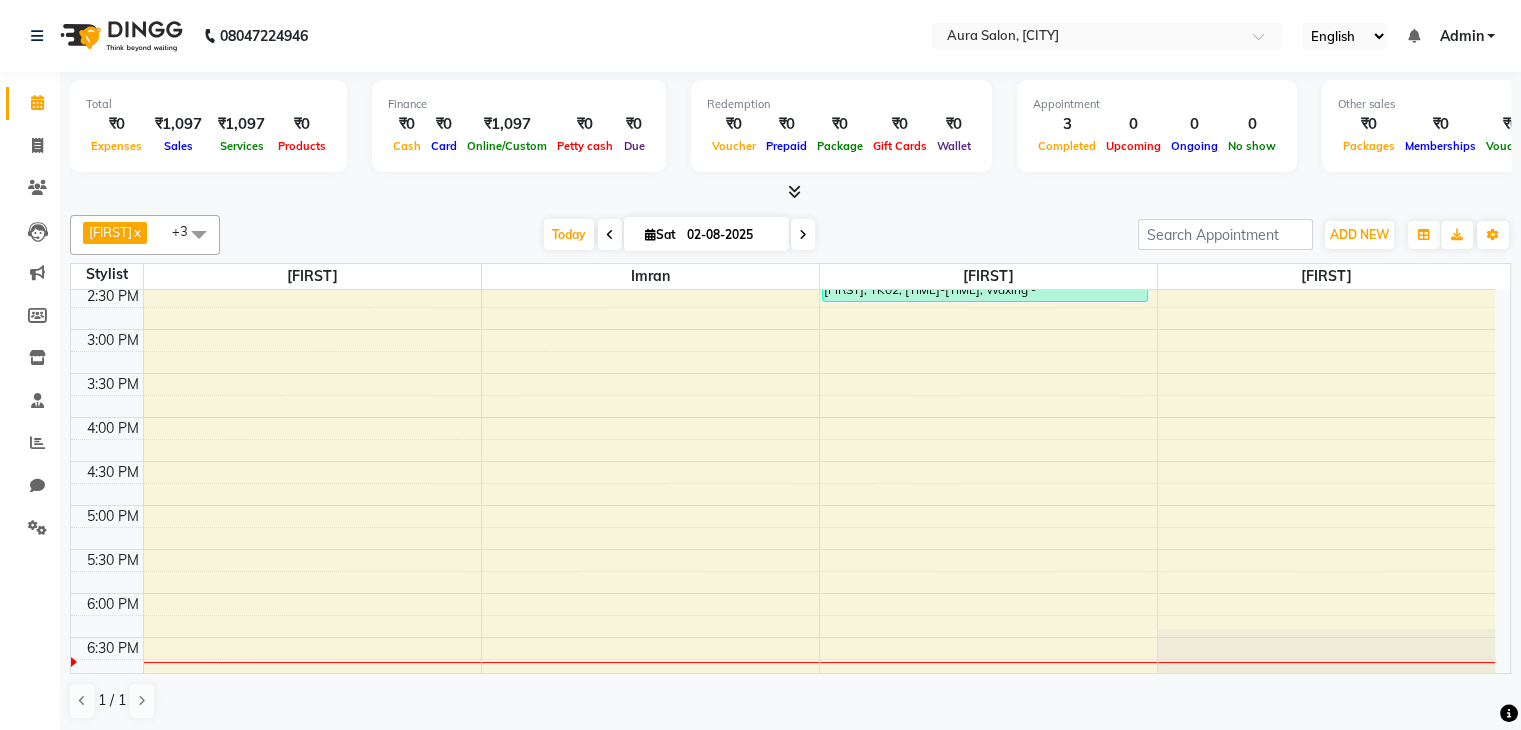 click at bounding box center [819, 648] 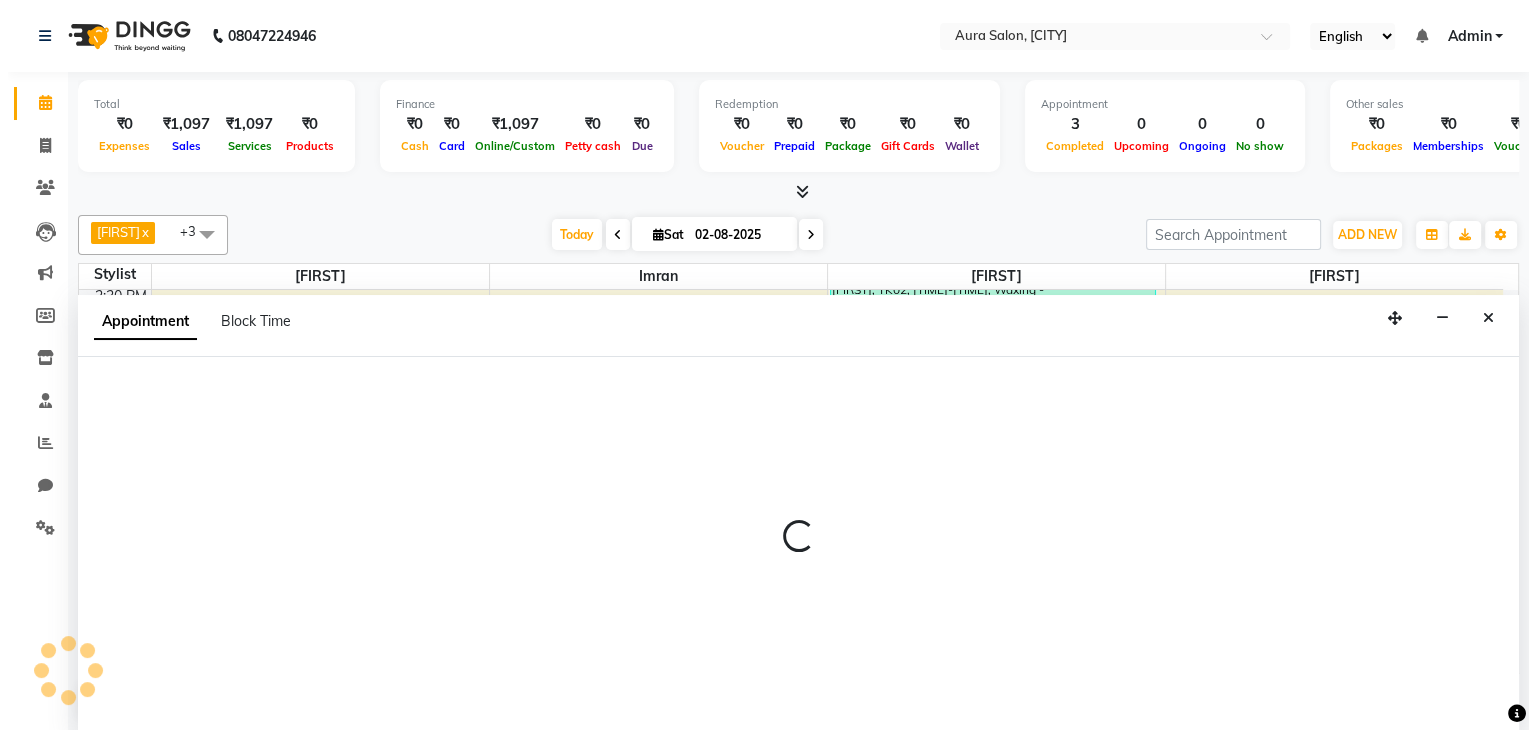 scroll, scrollTop: 1, scrollLeft: 0, axis: vertical 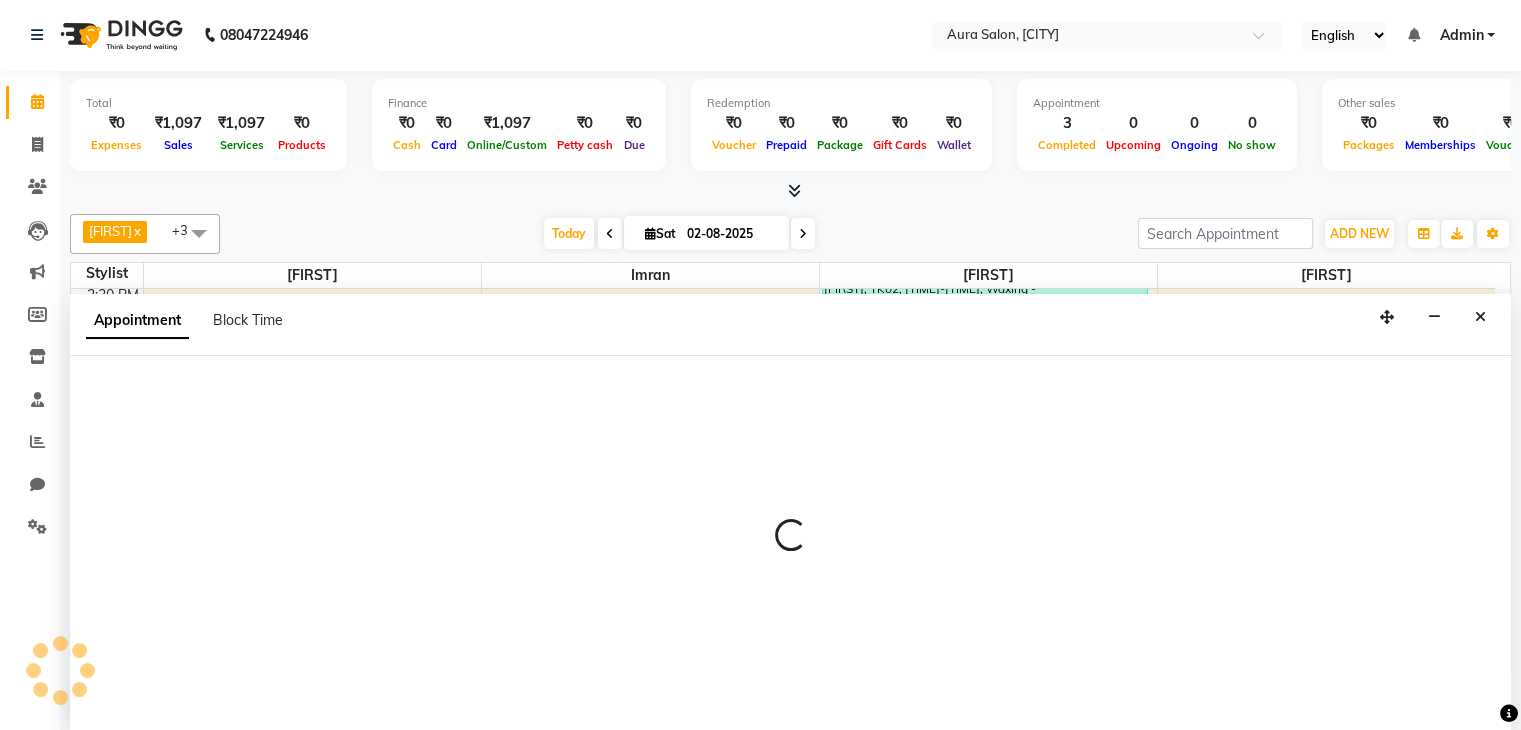 select on "66363" 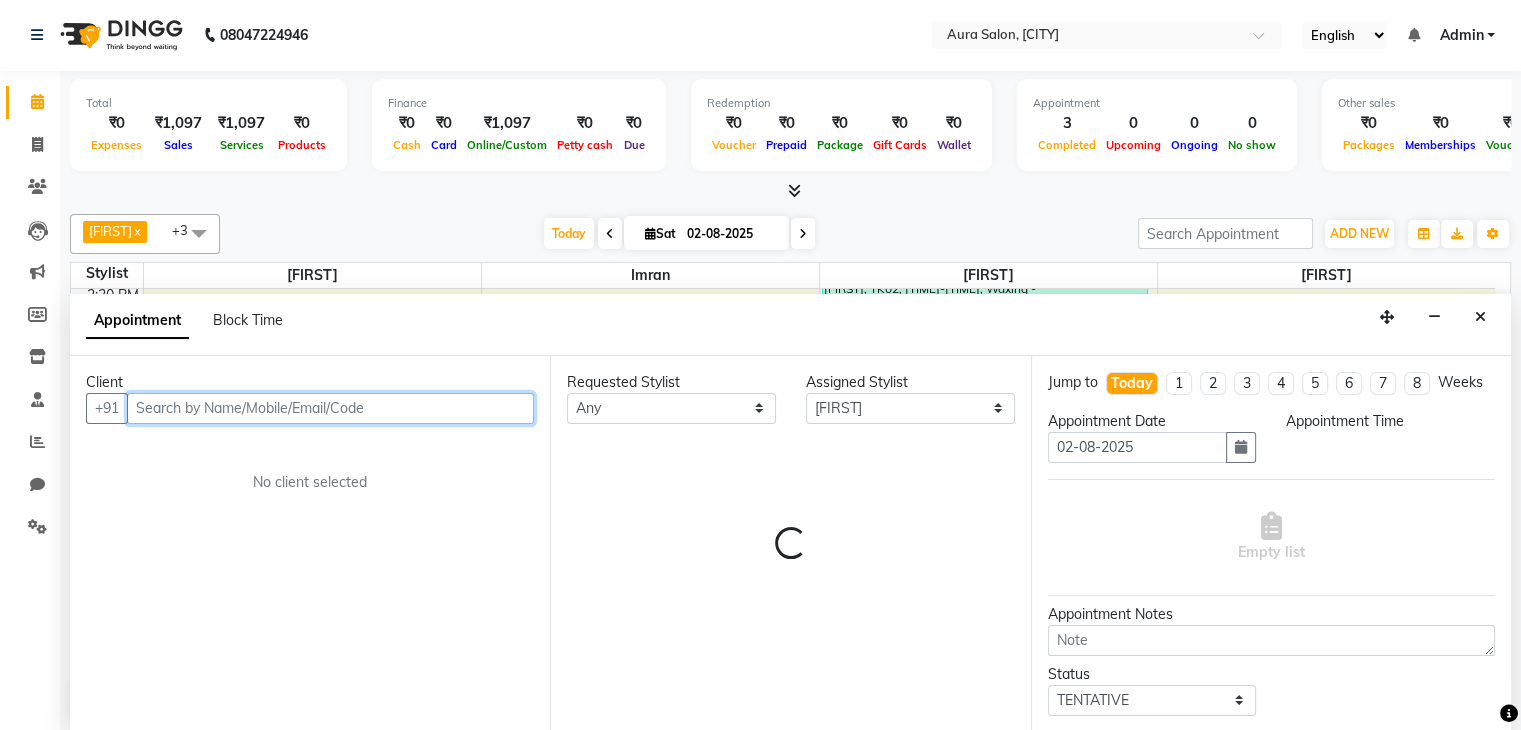 select on "1065" 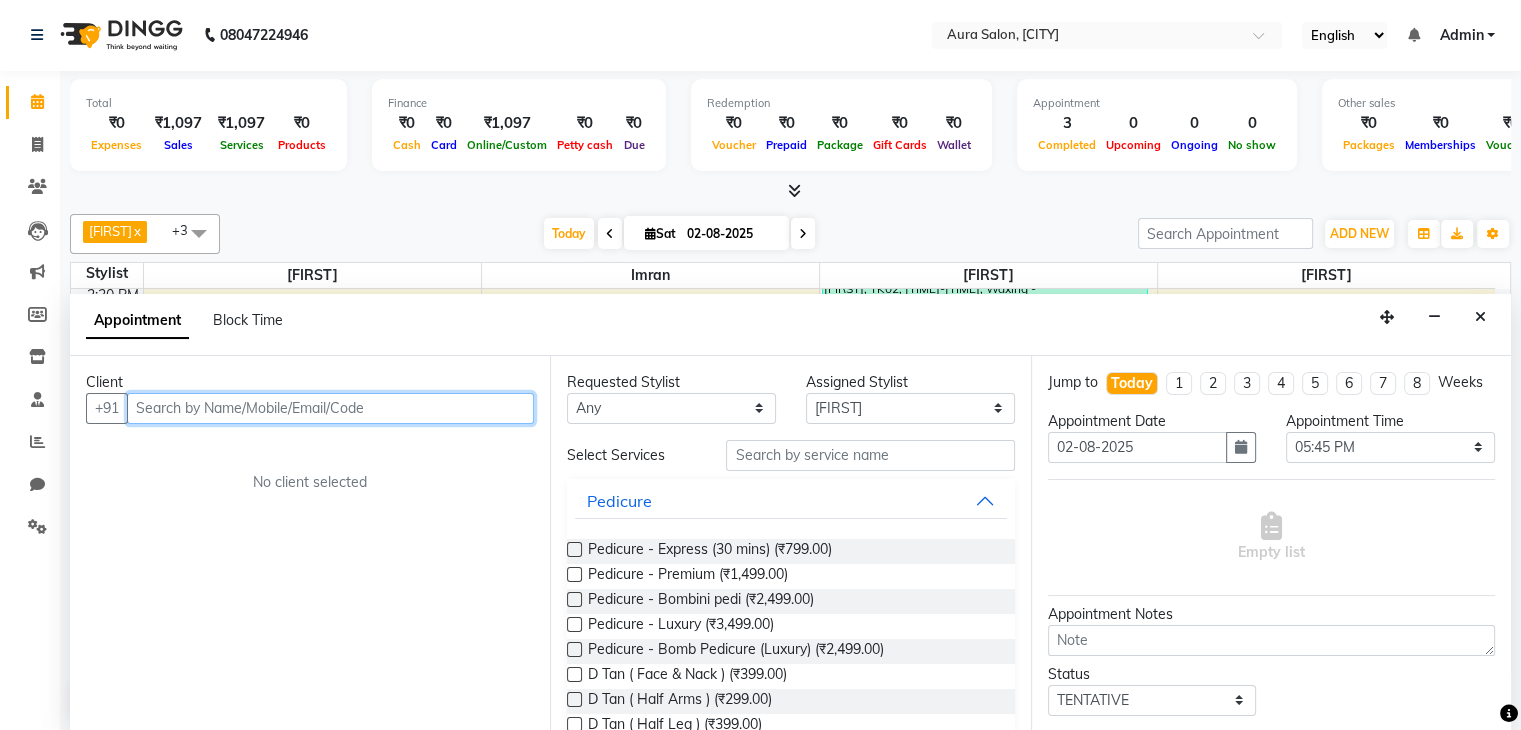 click at bounding box center (330, 408) 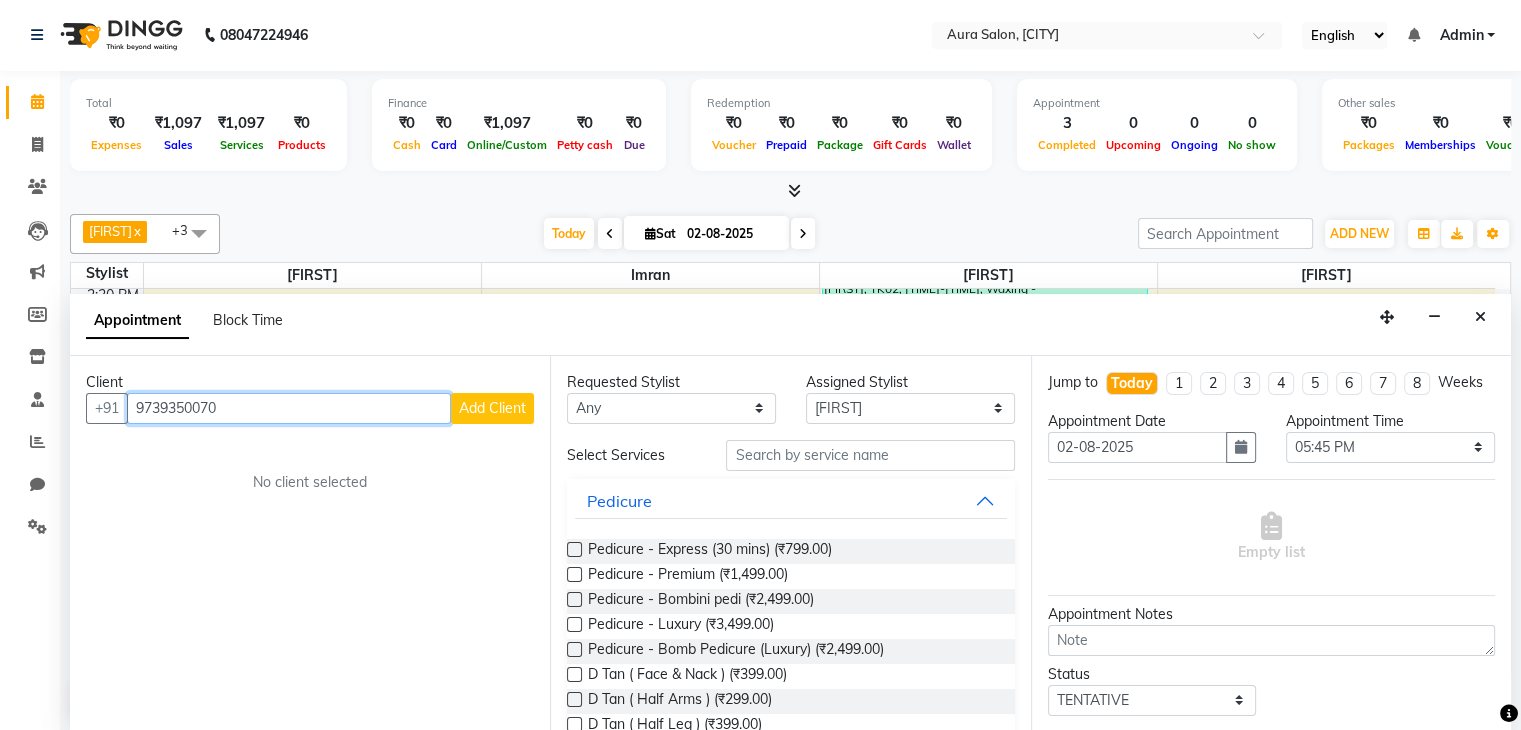 type on "9739350070" 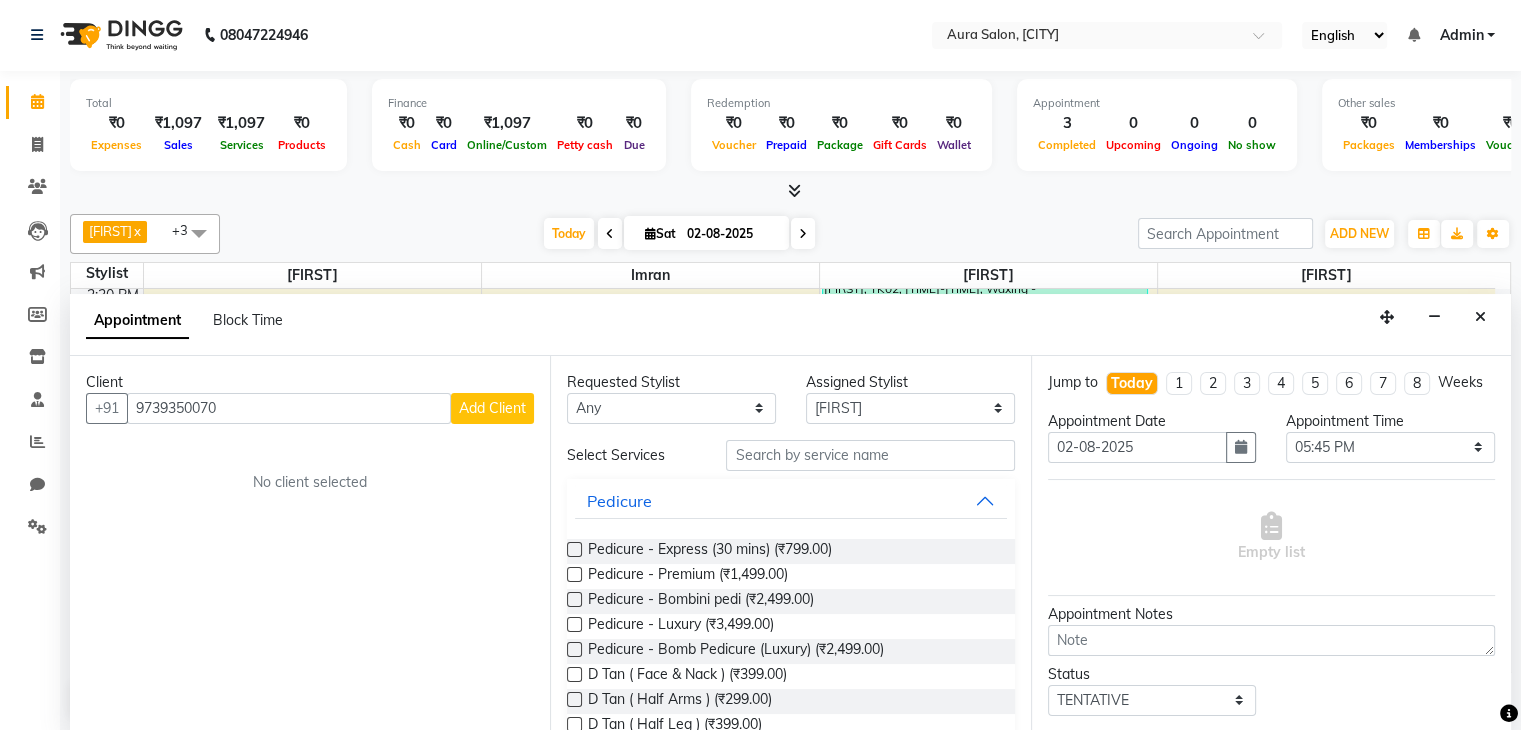 click on "Add Client" at bounding box center [492, 408] 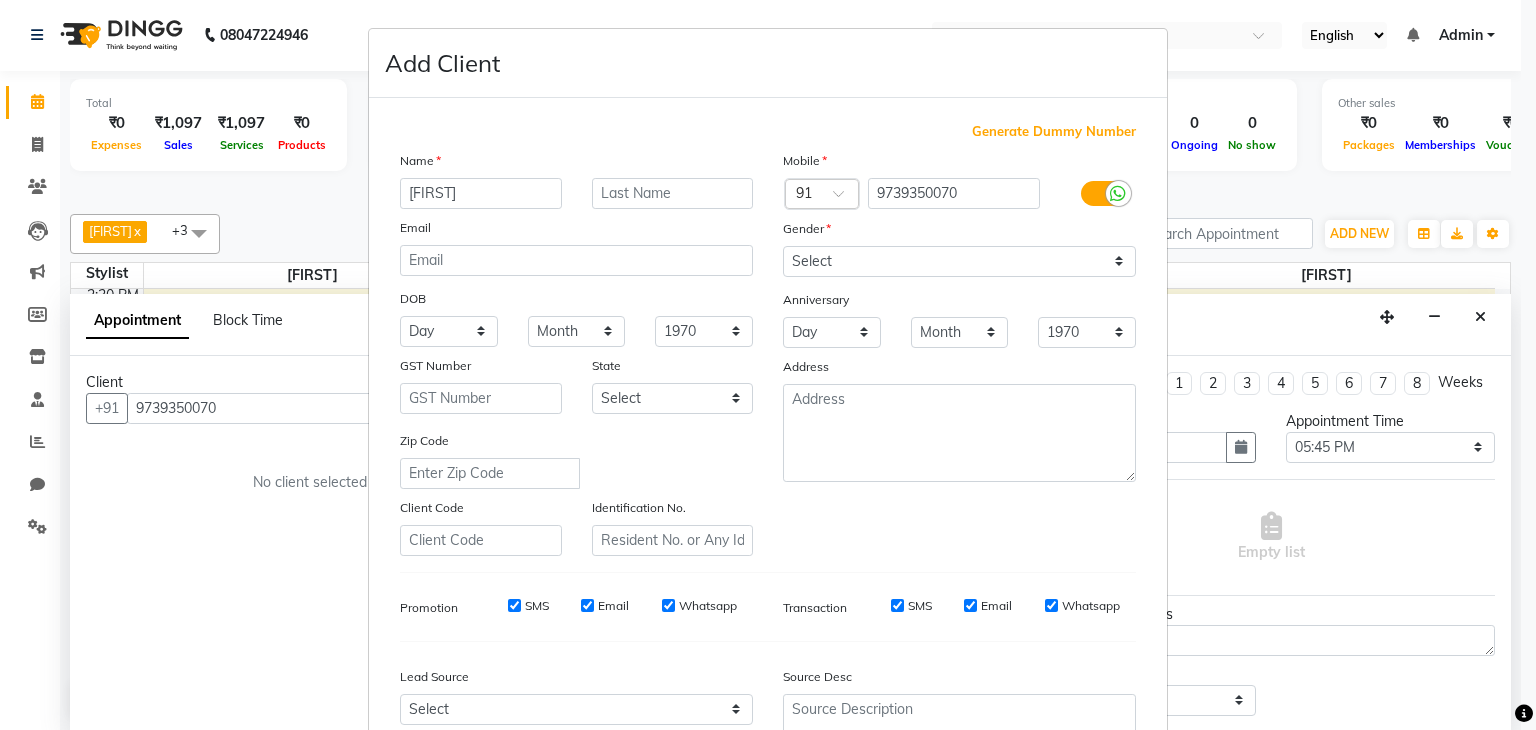 type on "[FIRST]" 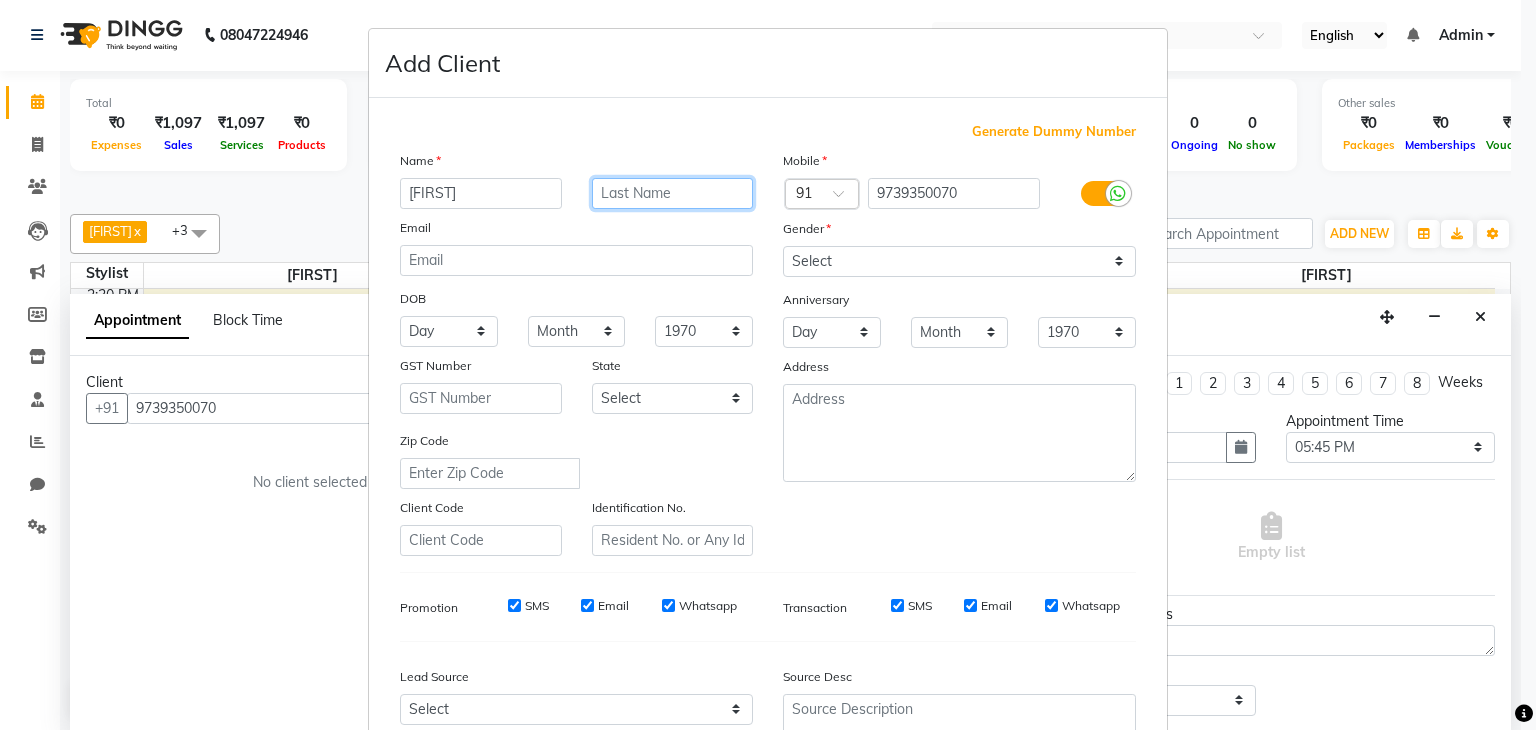 click at bounding box center [673, 193] 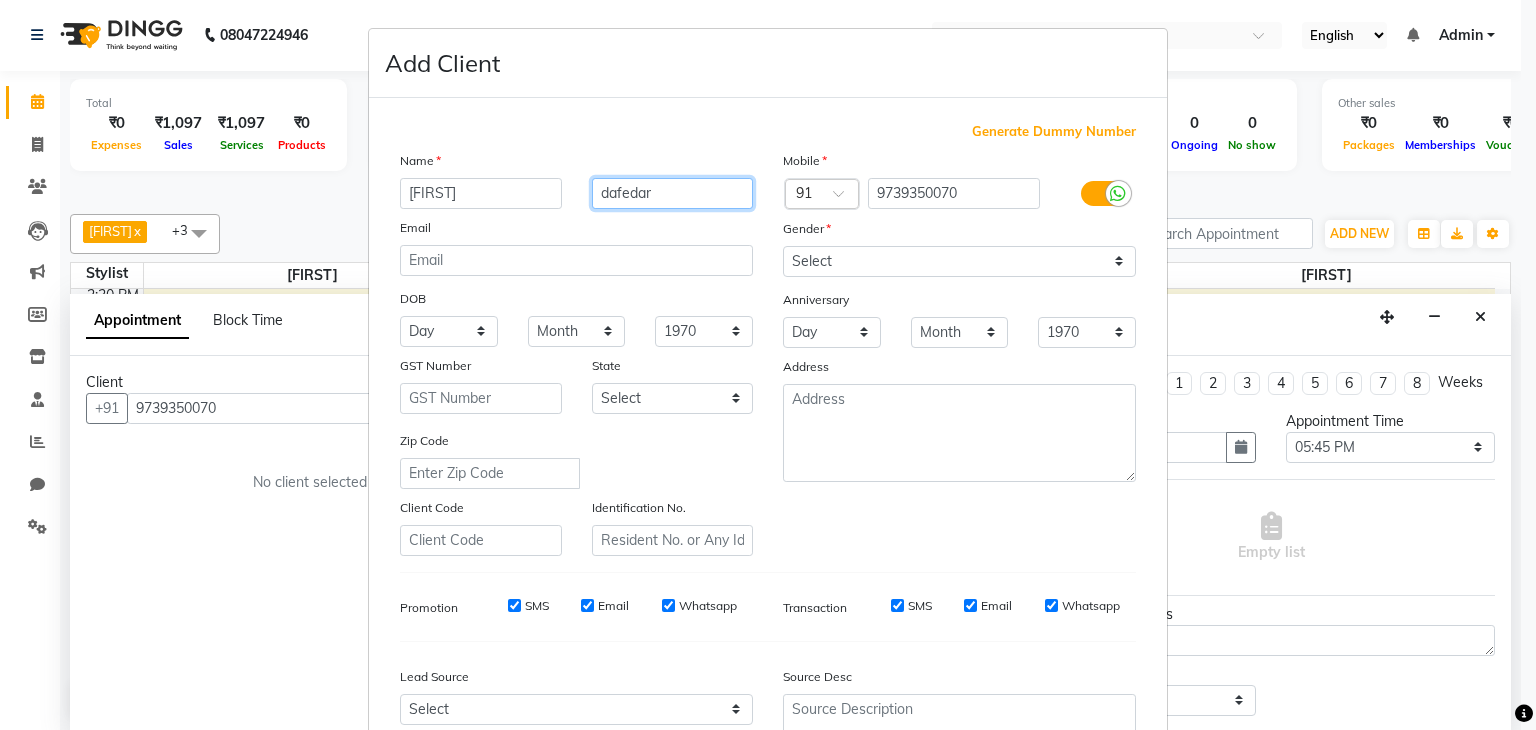 type on "dafedar" 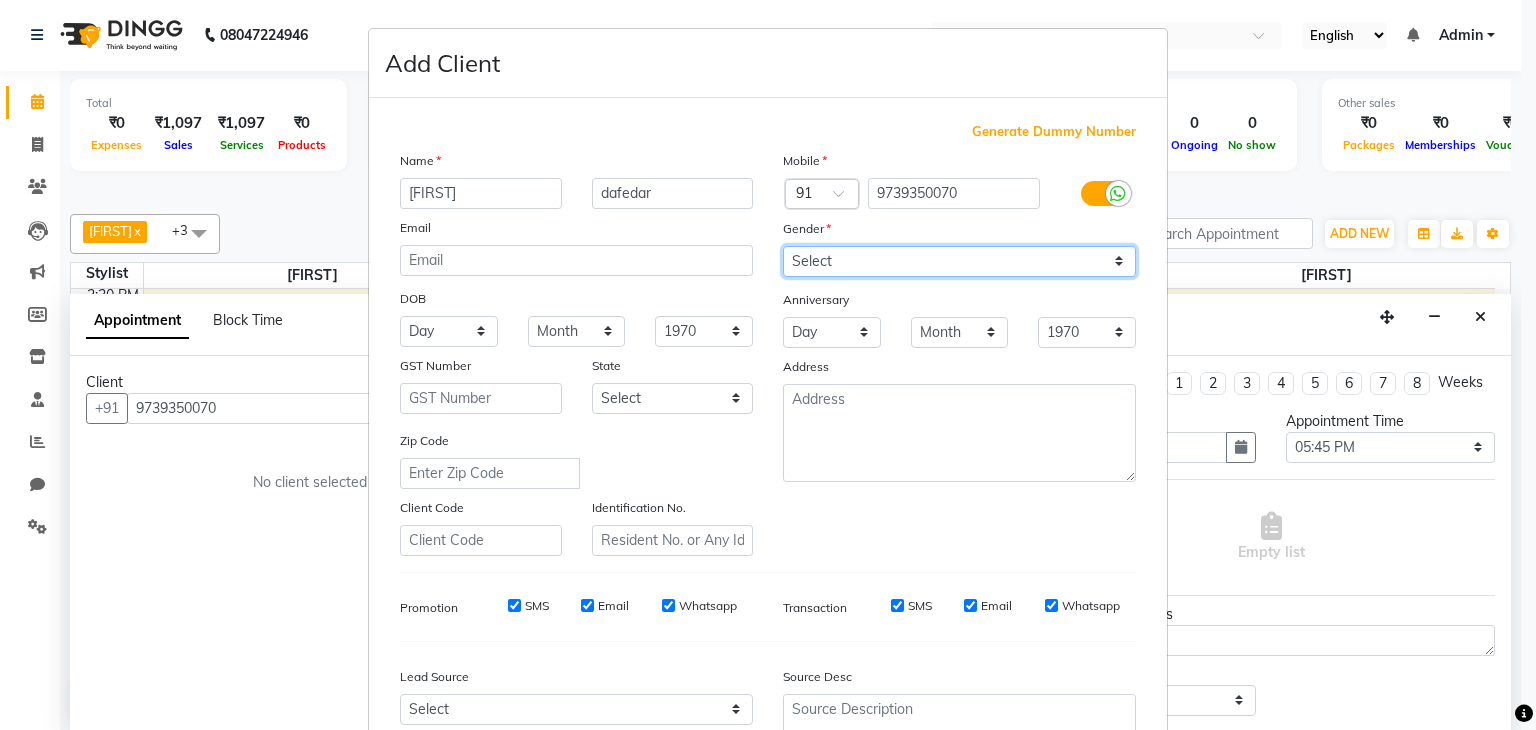 click on "Select Male Female Other Prefer Not To Say" at bounding box center [959, 261] 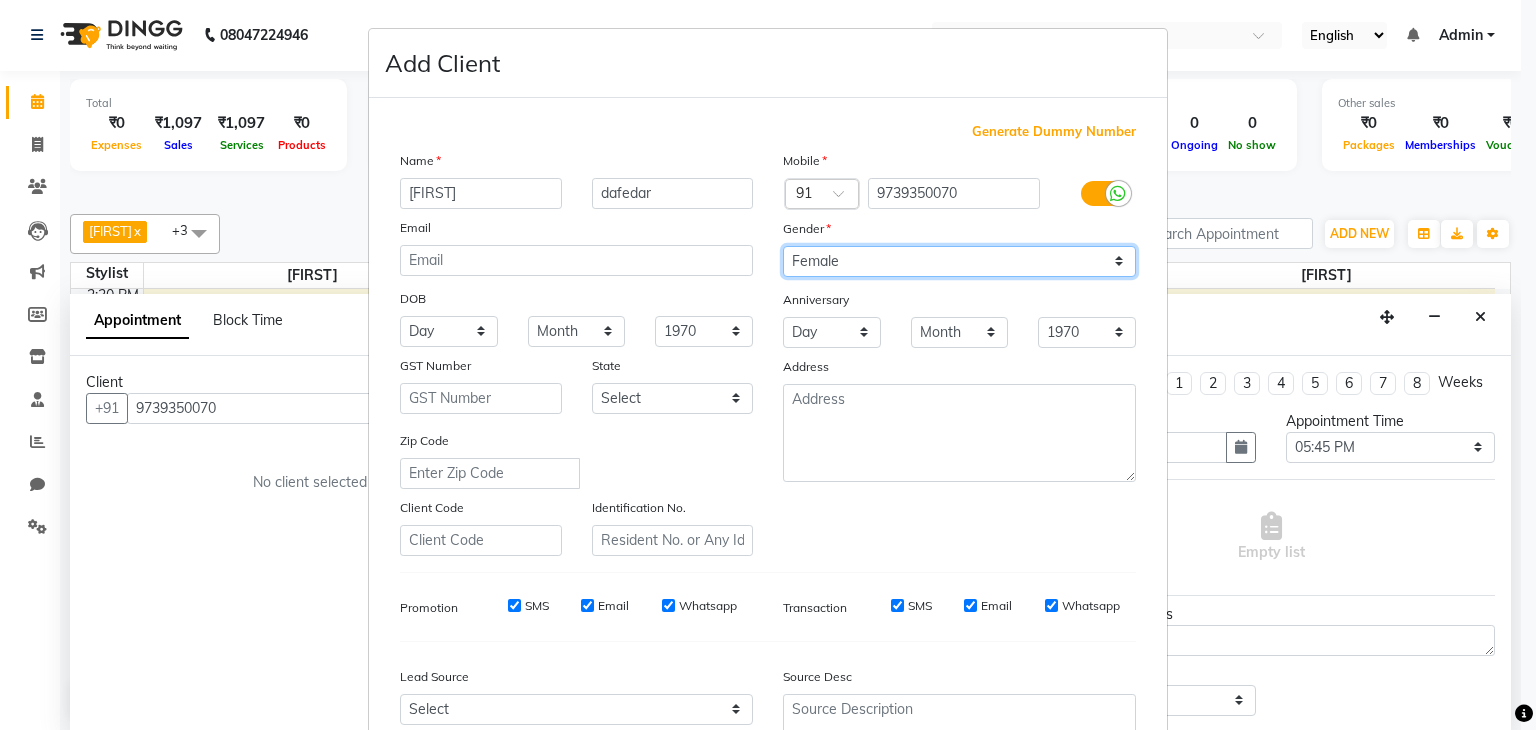 click on "Select Male Female Other Prefer Not To Say" at bounding box center [959, 261] 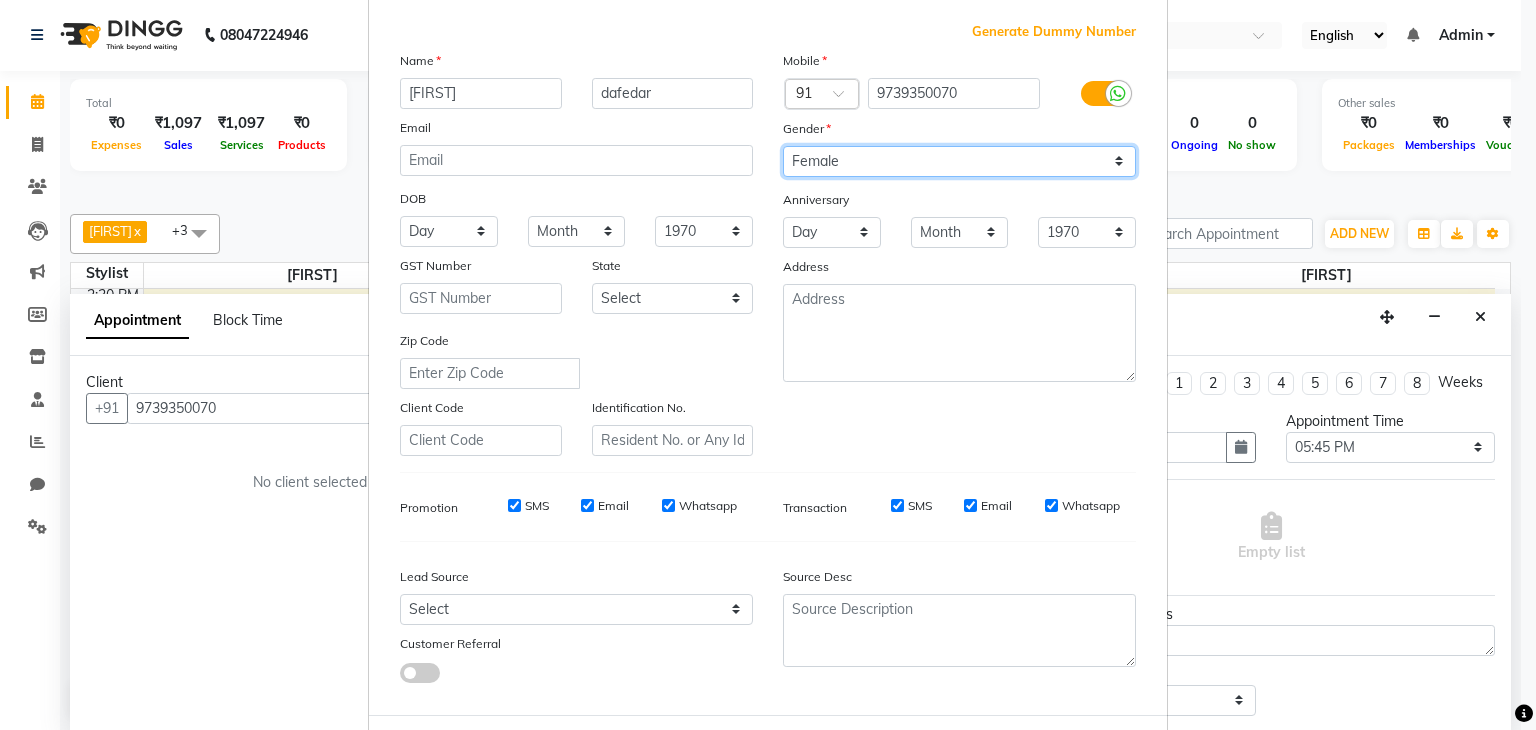 scroll, scrollTop: 200, scrollLeft: 0, axis: vertical 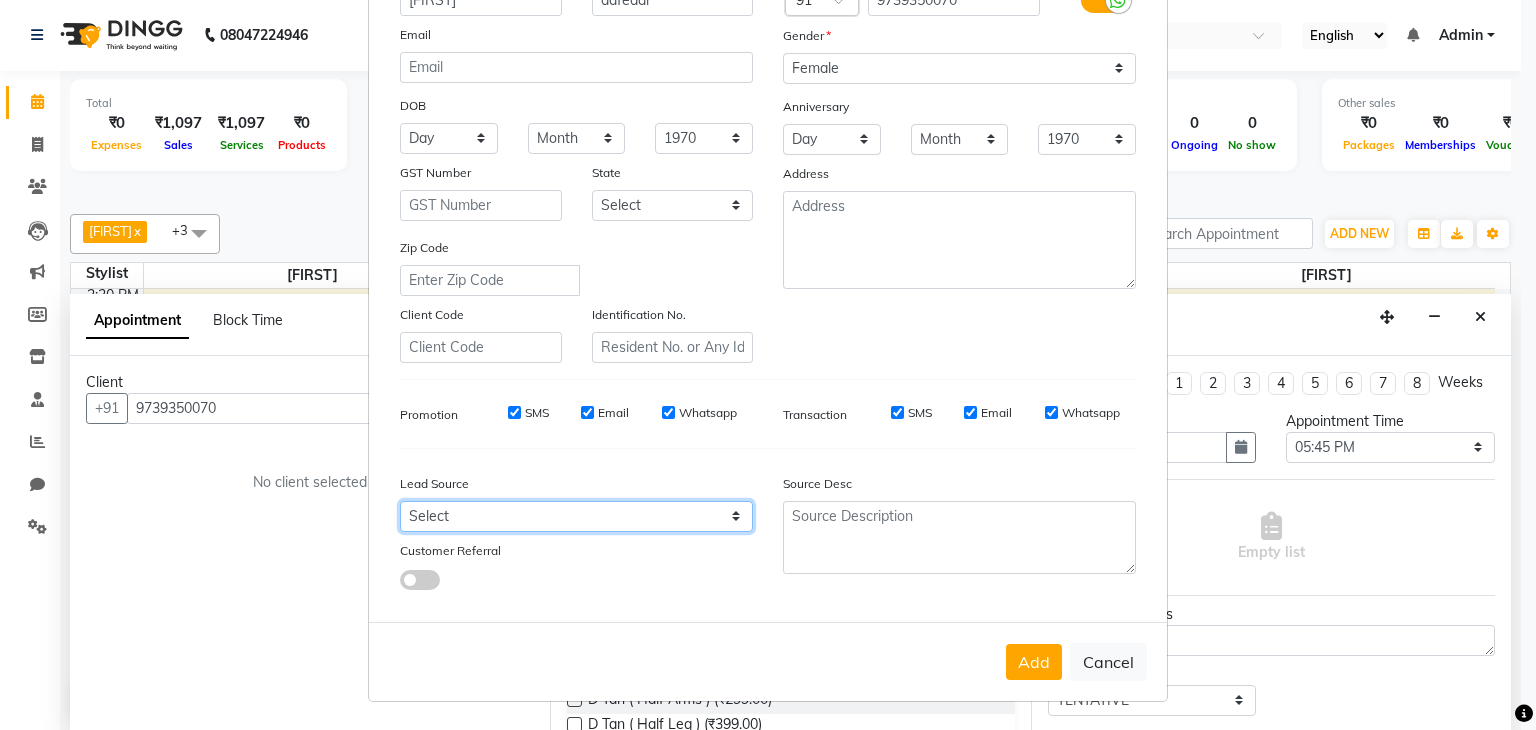 click on "Select Walk-in Referral Internet Friend Word of Mouth Advertisement Facebook JustDial Google Other" at bounding box center [576, 516] 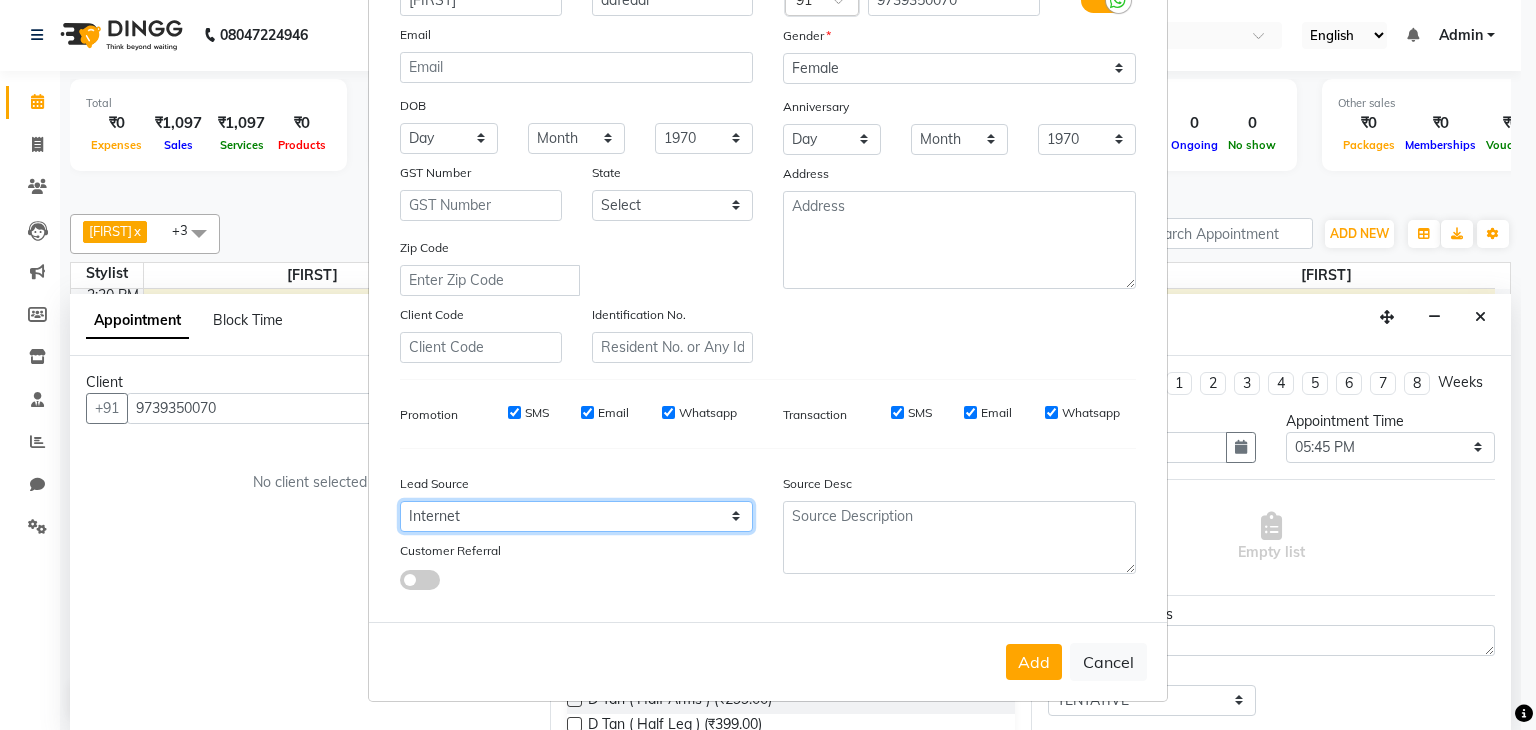 click on "Select Walk-in Referral Internet Friend Word of Mouth Advertisement Facebook JustDial Google Other" at bounding box center [576, 516] 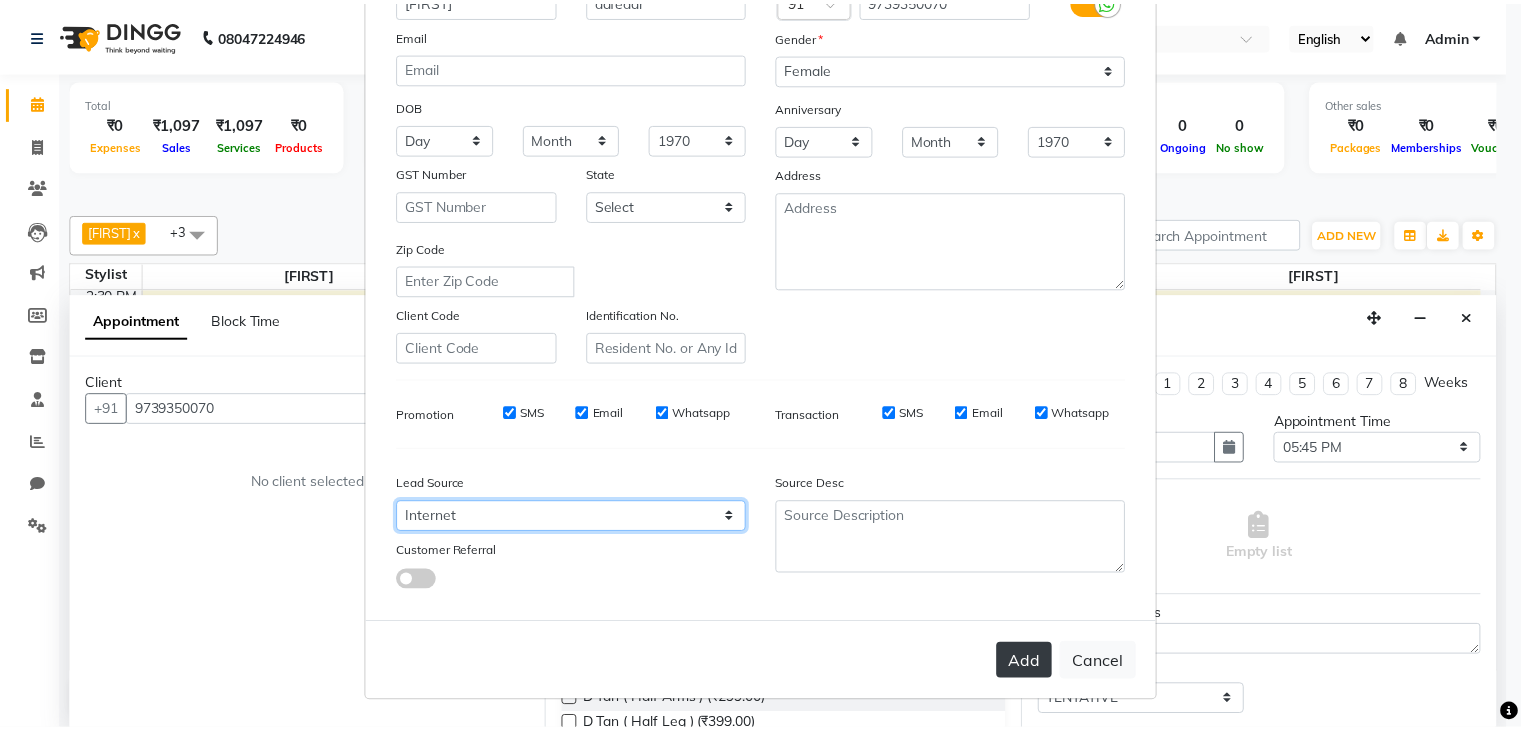 scroll, scrollTop: 203, scrollLeft: 0, axis: vertical 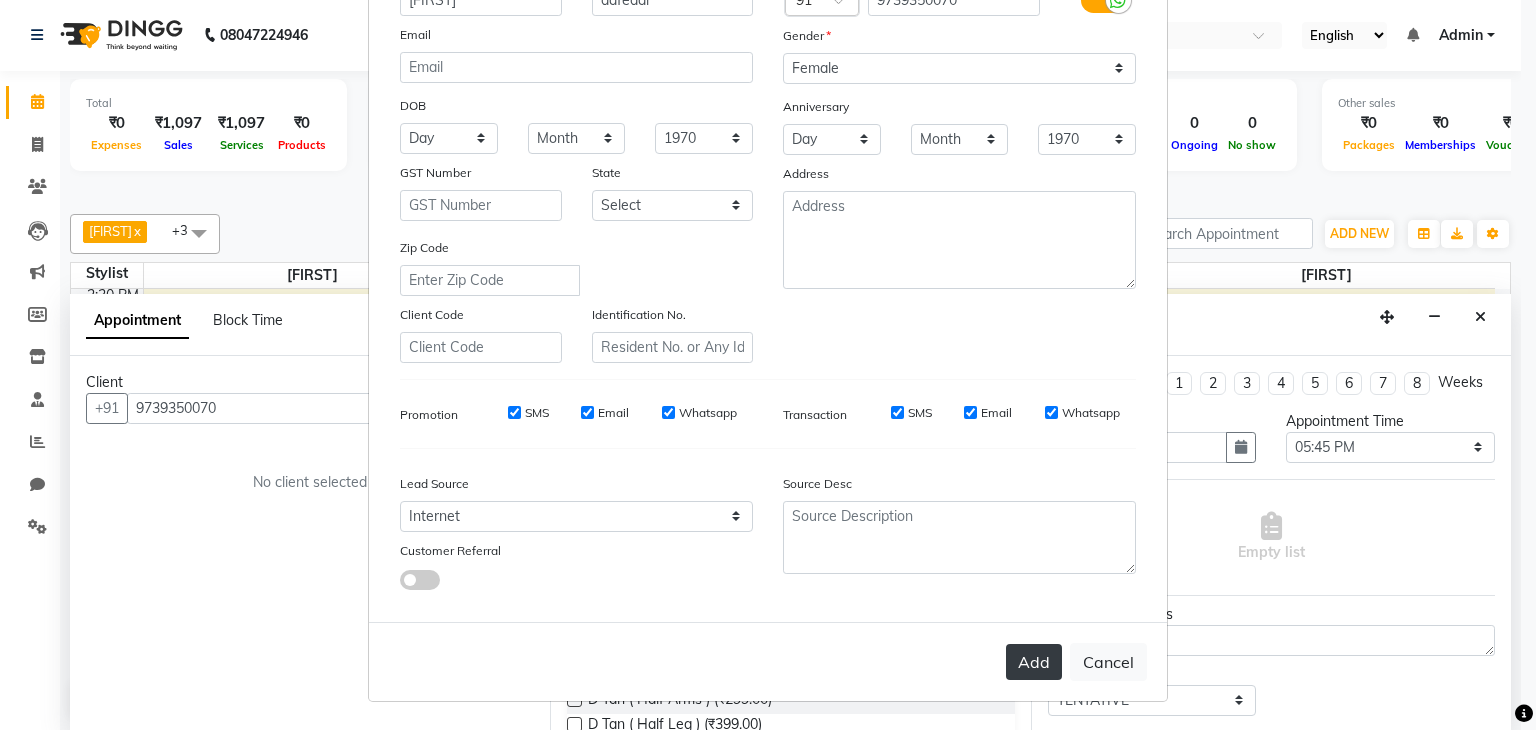 click on "Add" at bounding box center [1034, 662] 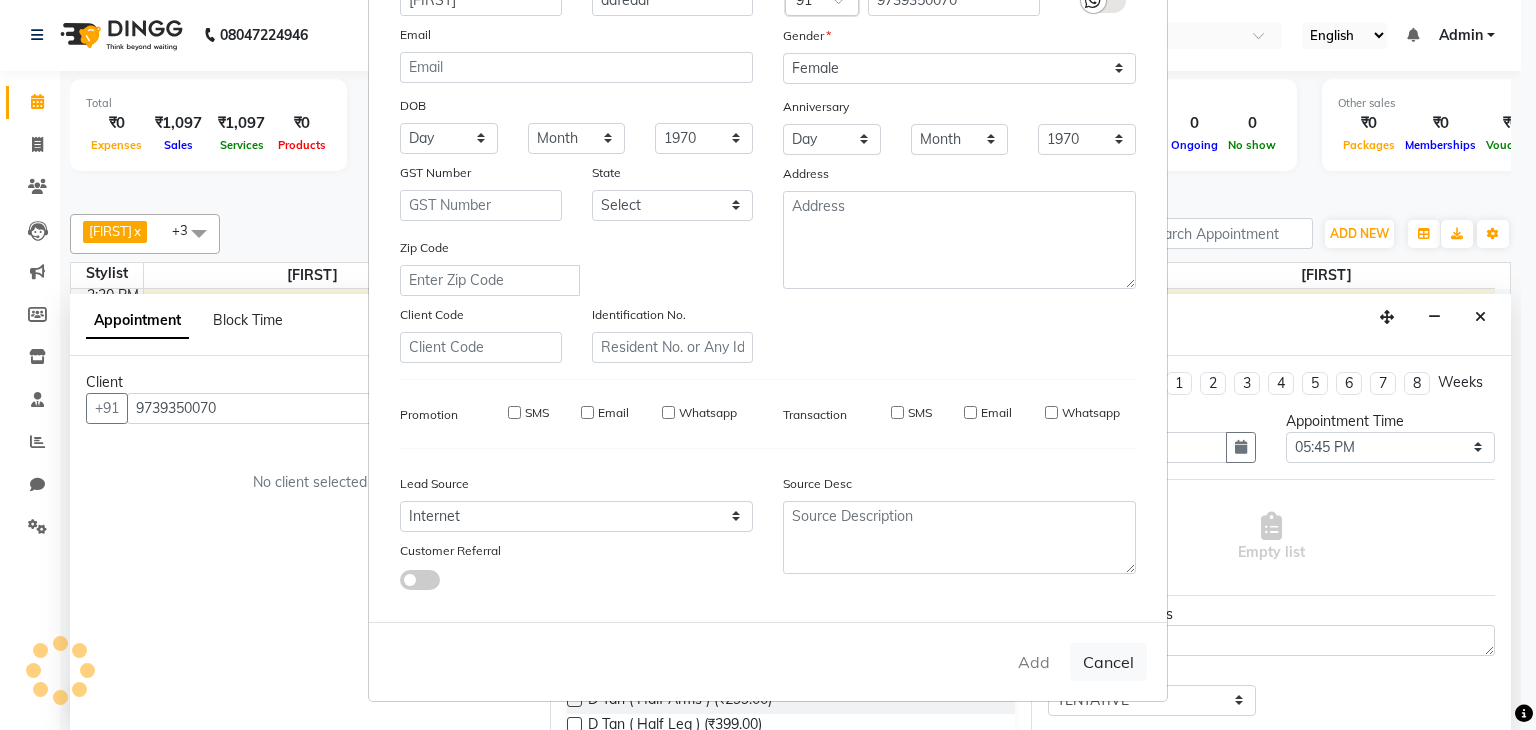 type 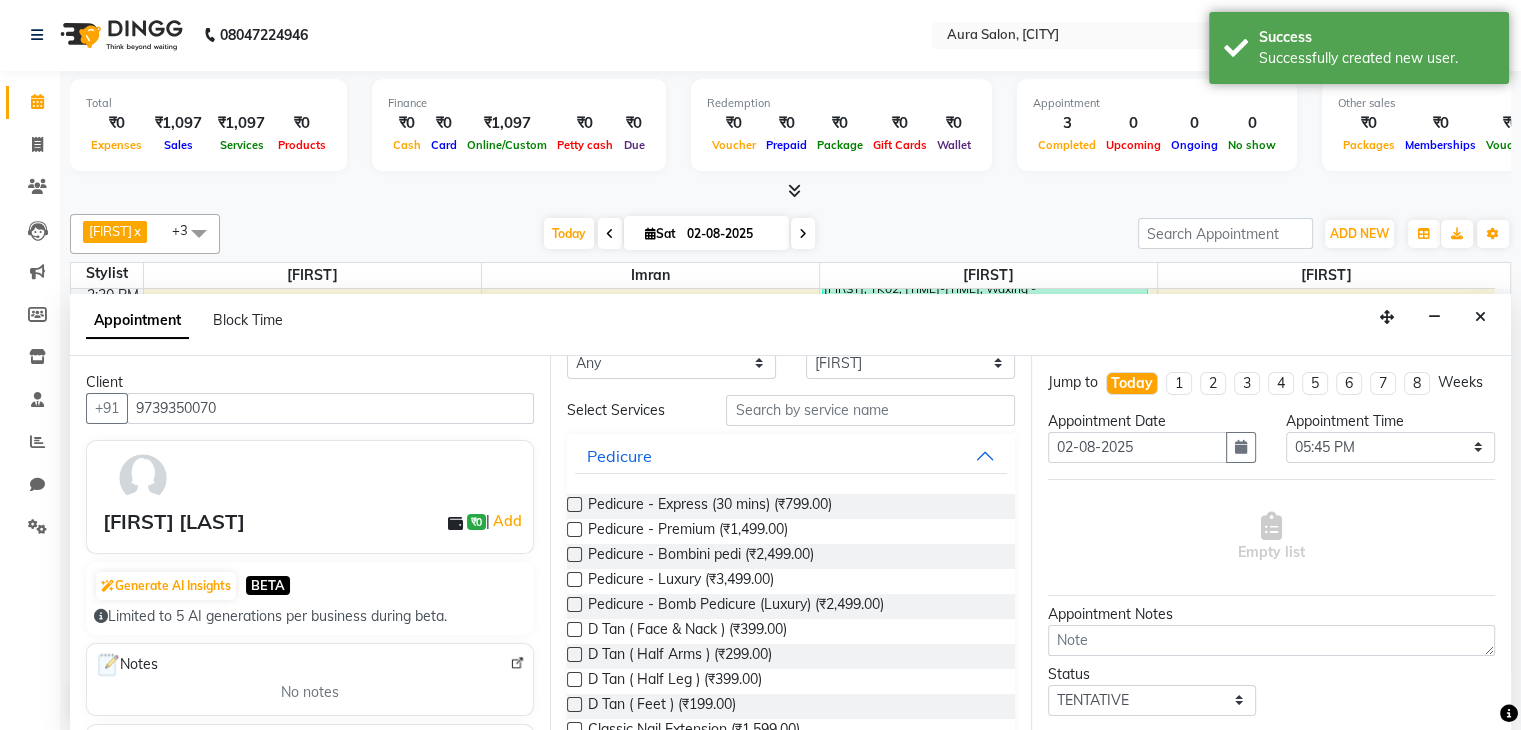 scroll, scrollTop: 0, scrollLeft: 0, axis: both 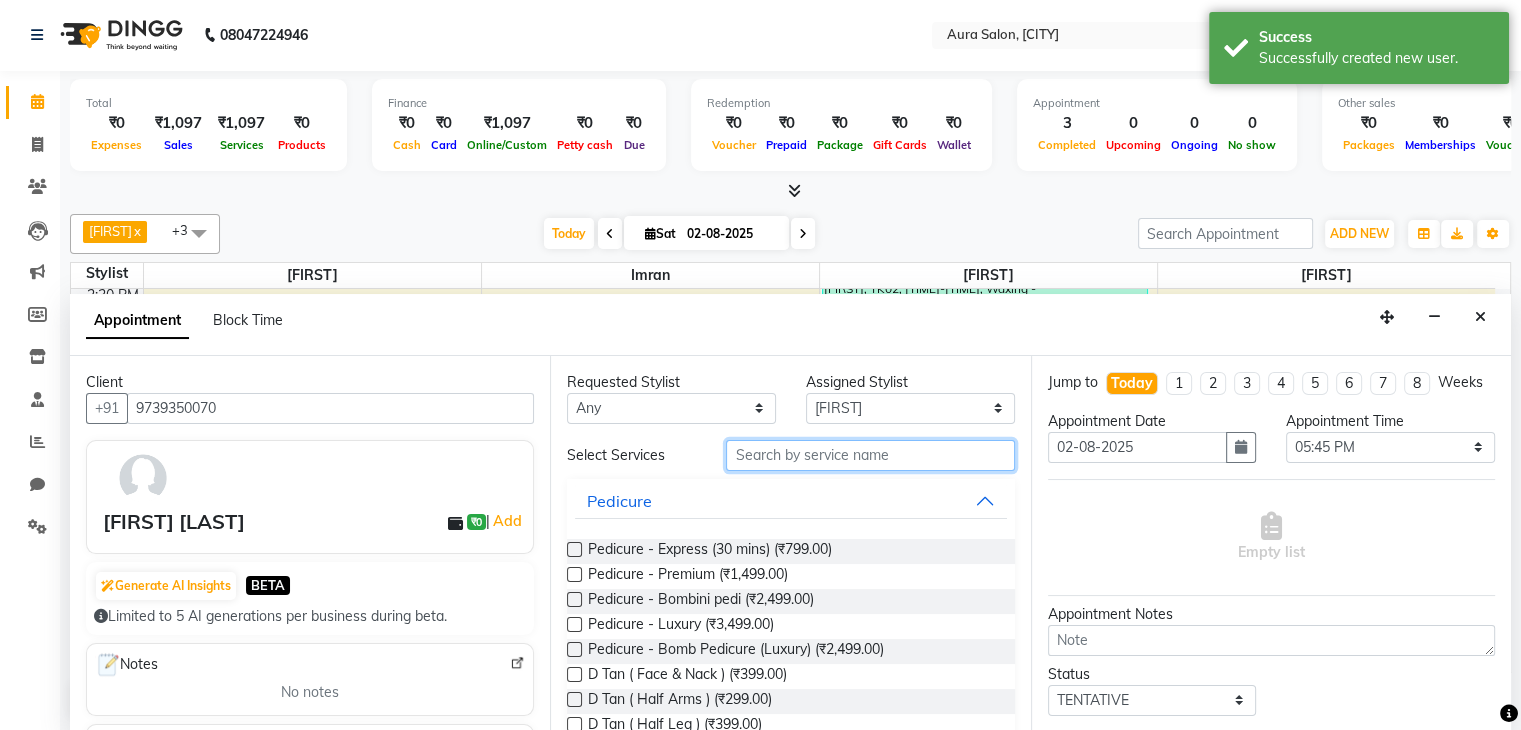 click at bounding box center (870, 455) 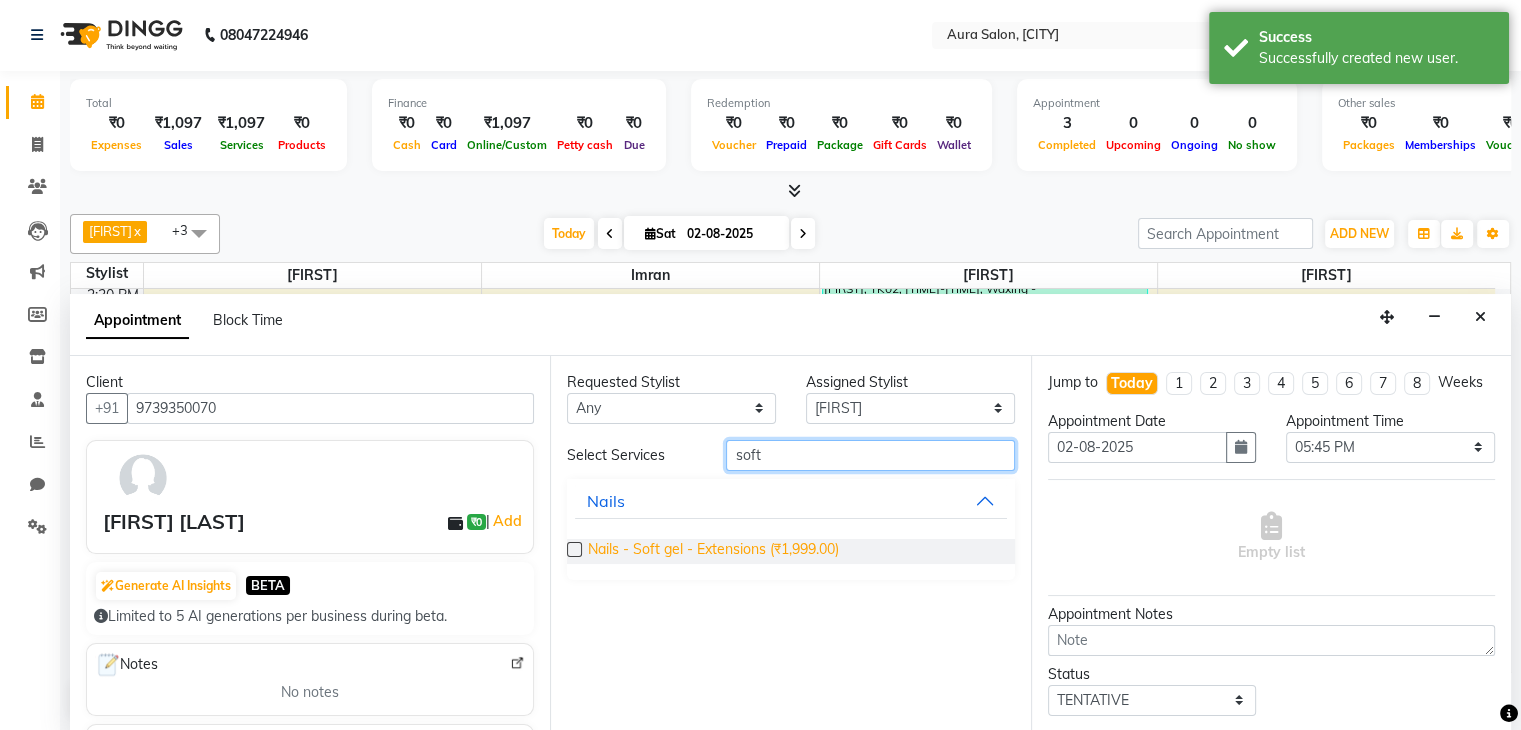 type on "soft" 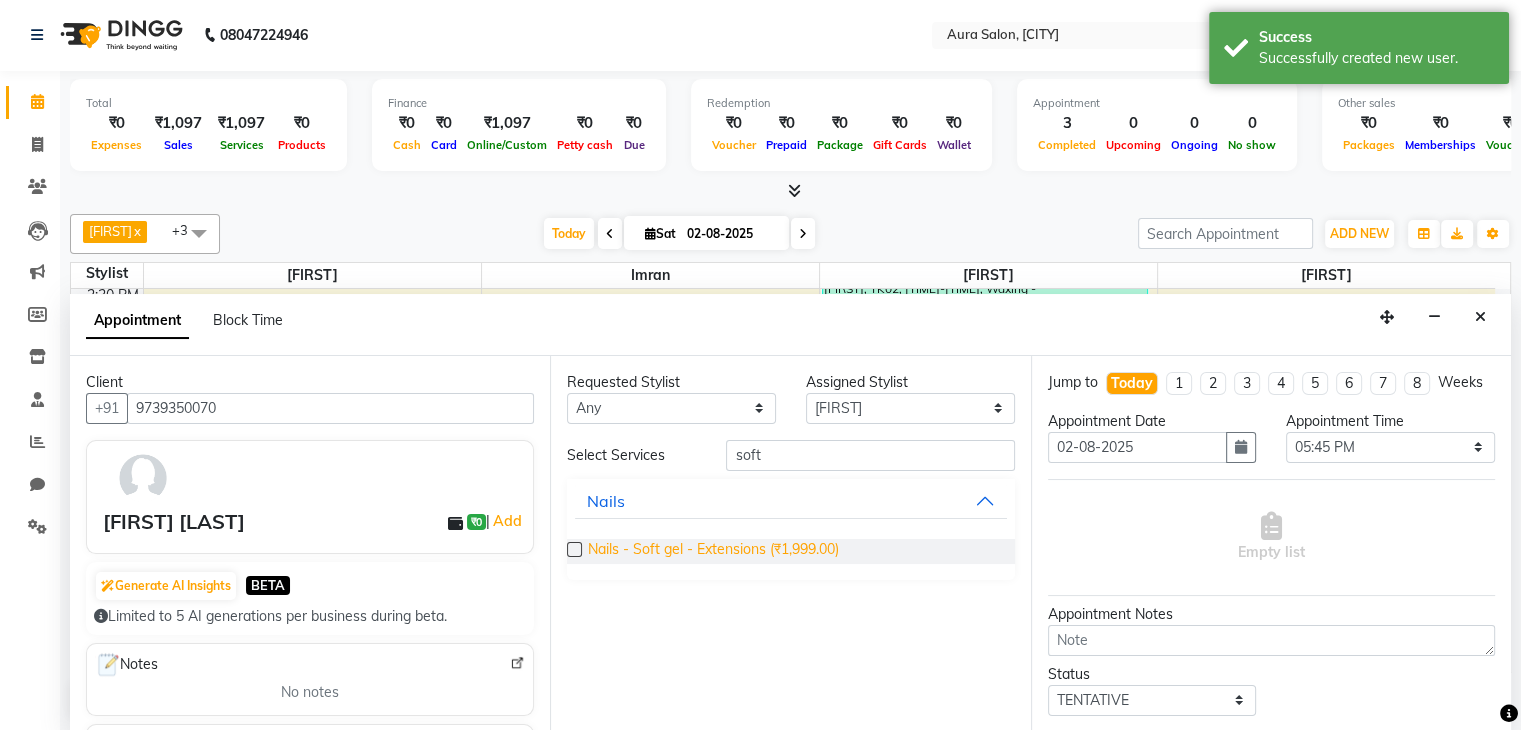 click on "Nails - Soft gel - Extensions (₹1,999.00)" at bounding box center (713, 551) 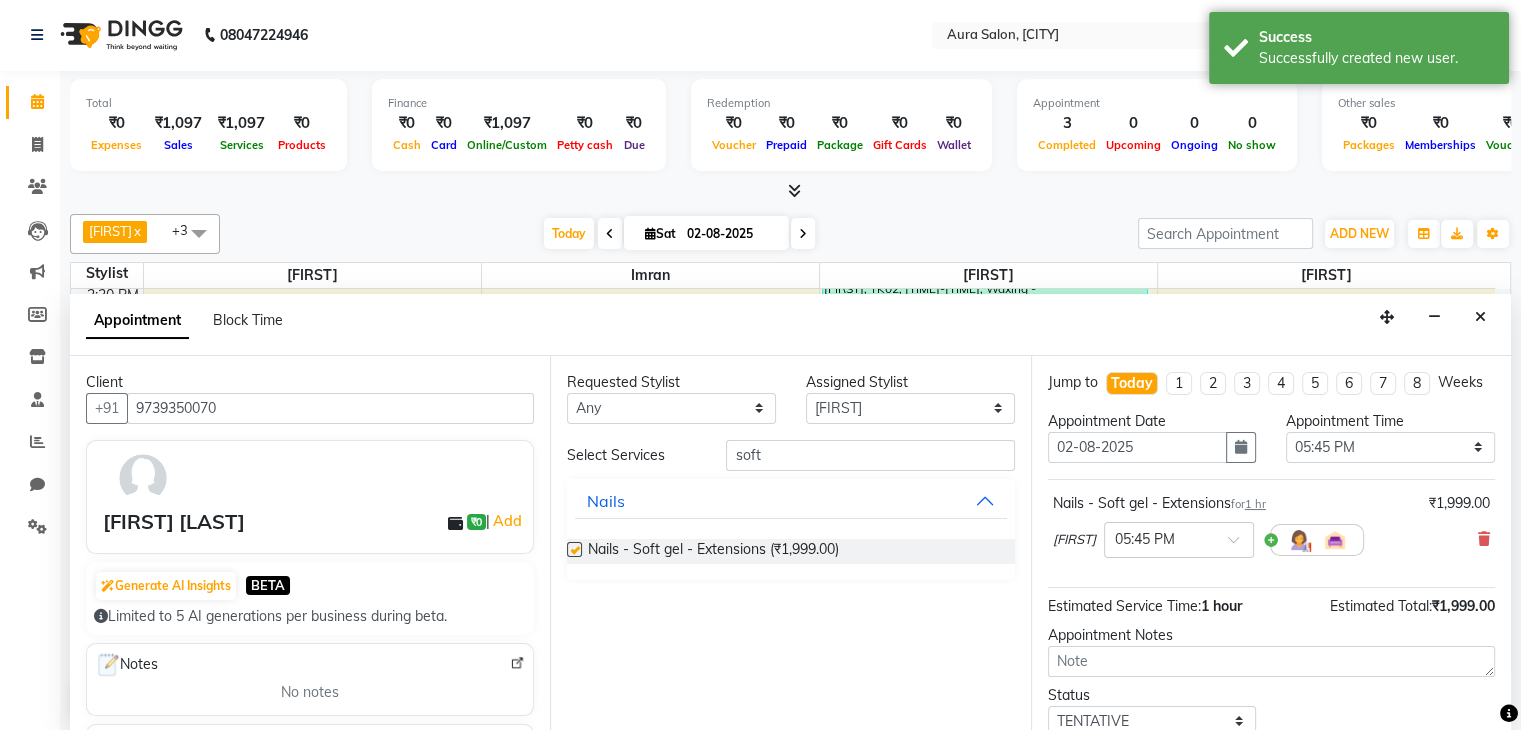 checkbox on "false" 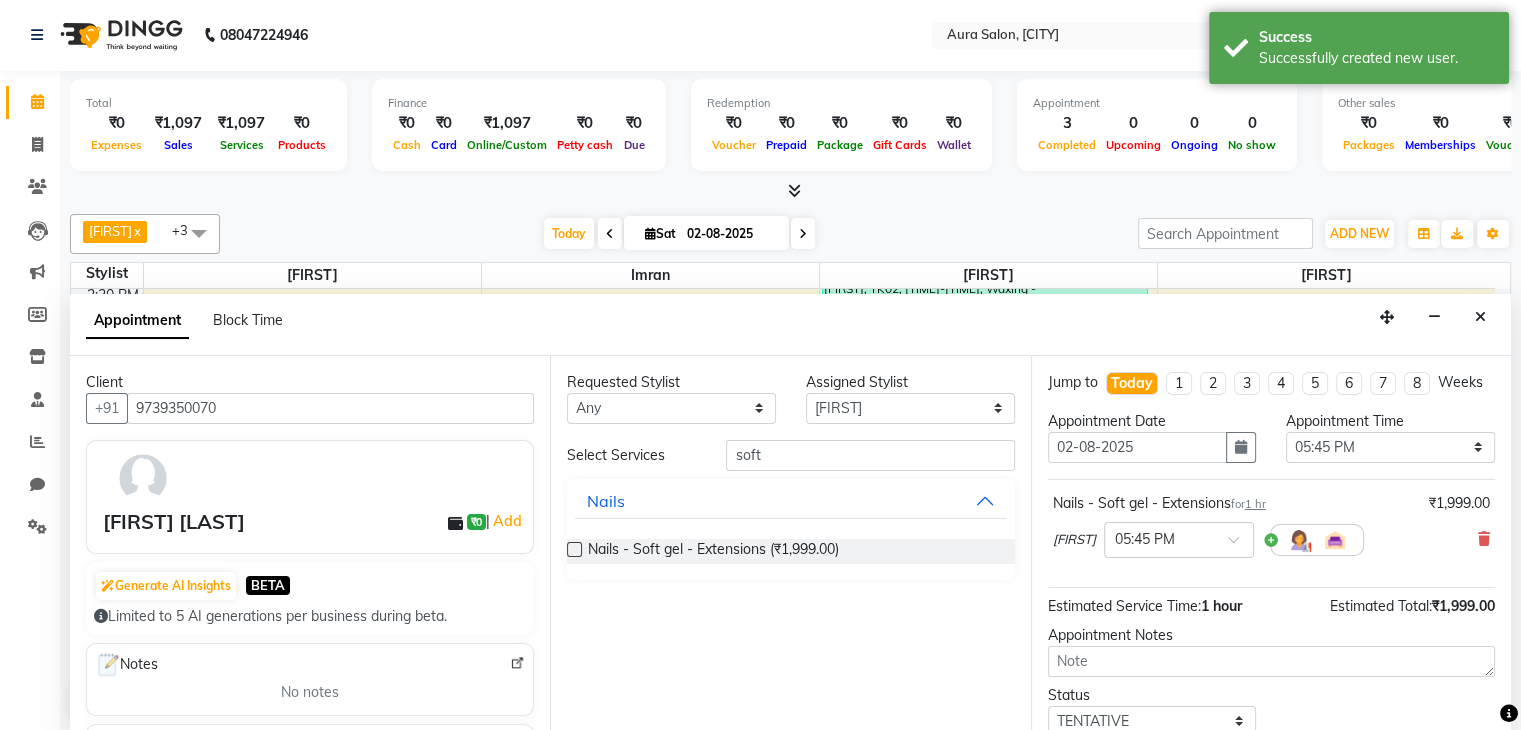 scroll, scrollTop: 149, scrollLeft: 0, axis: vertical 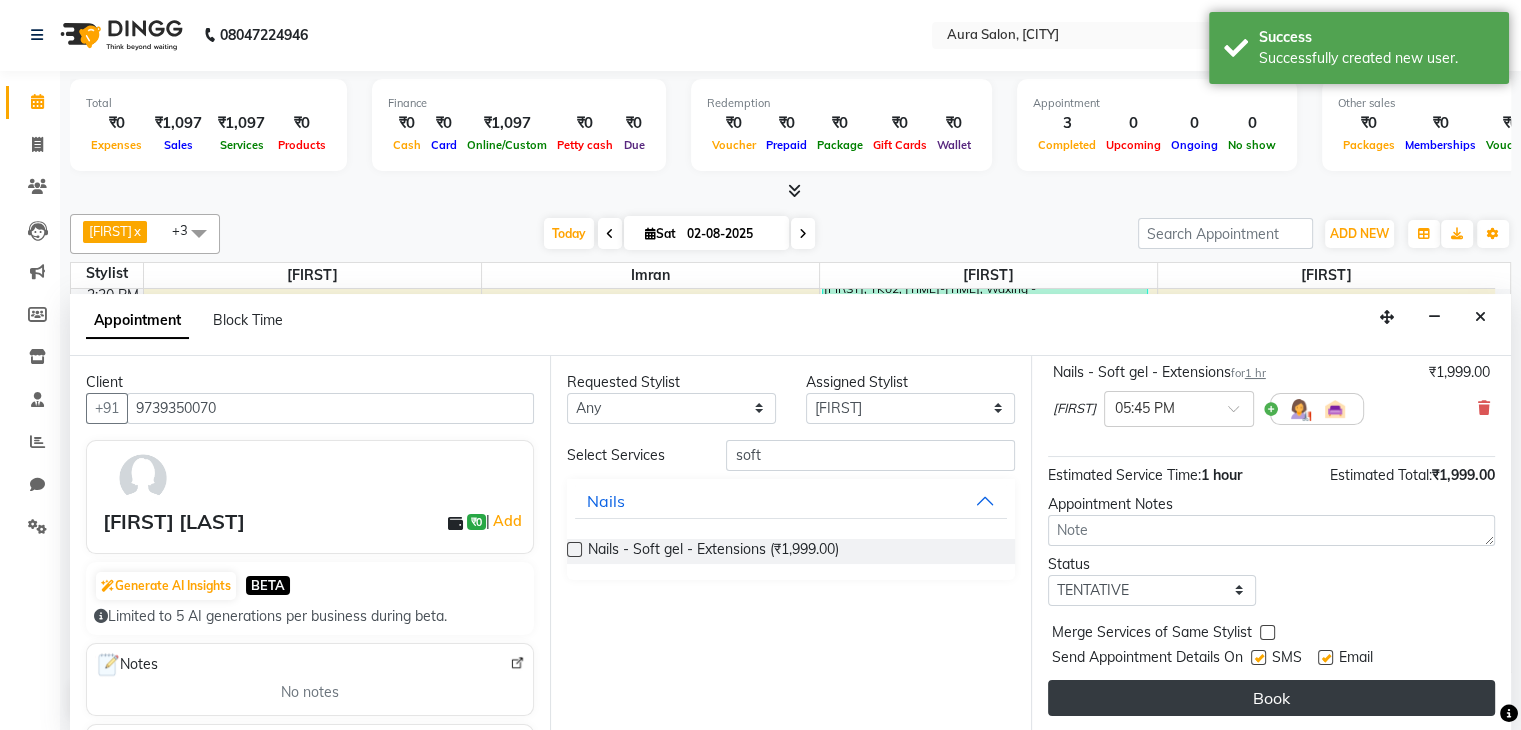 click on "Book" at bounding box center (1271, 698) 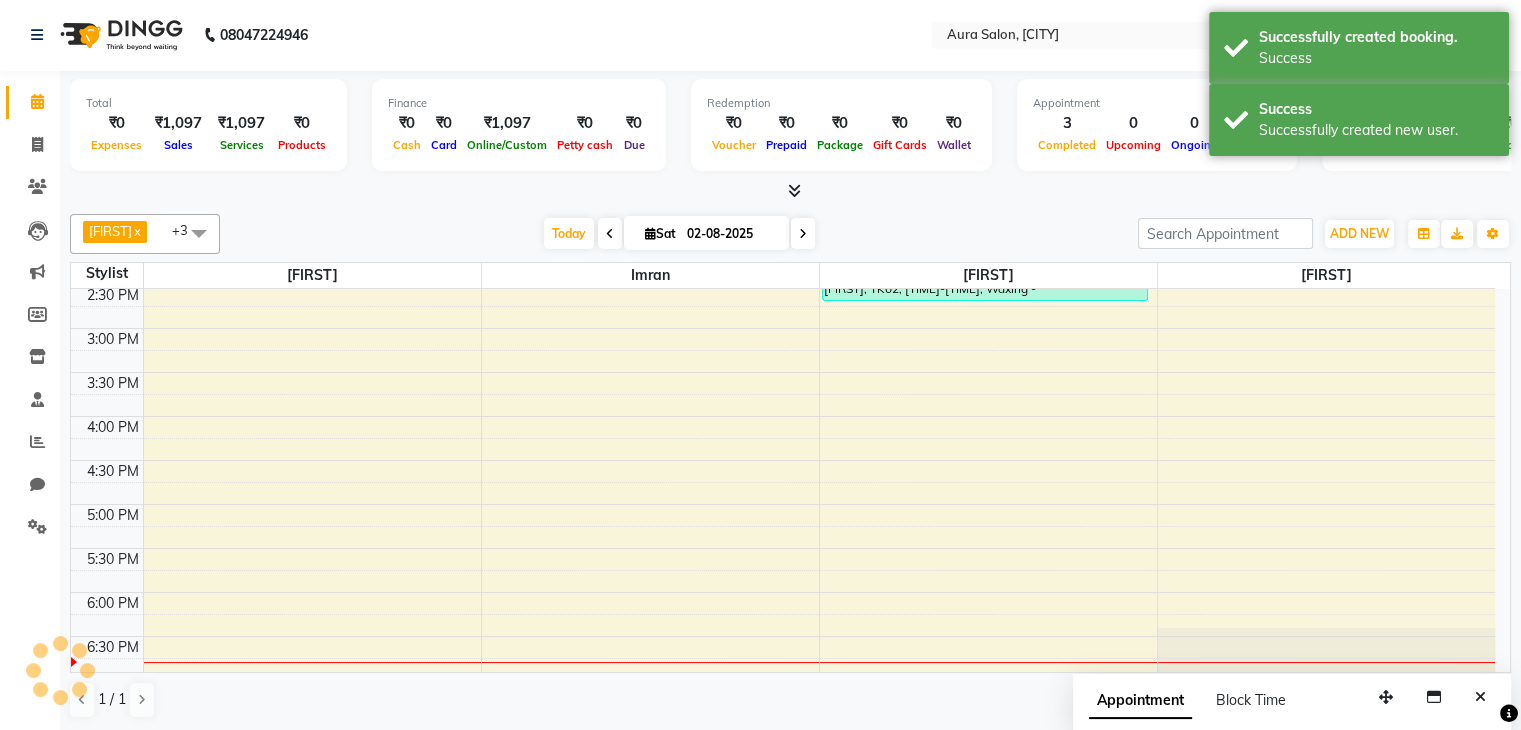 scroll, scrollTop: 0, scrollLeft: 0, axis: both 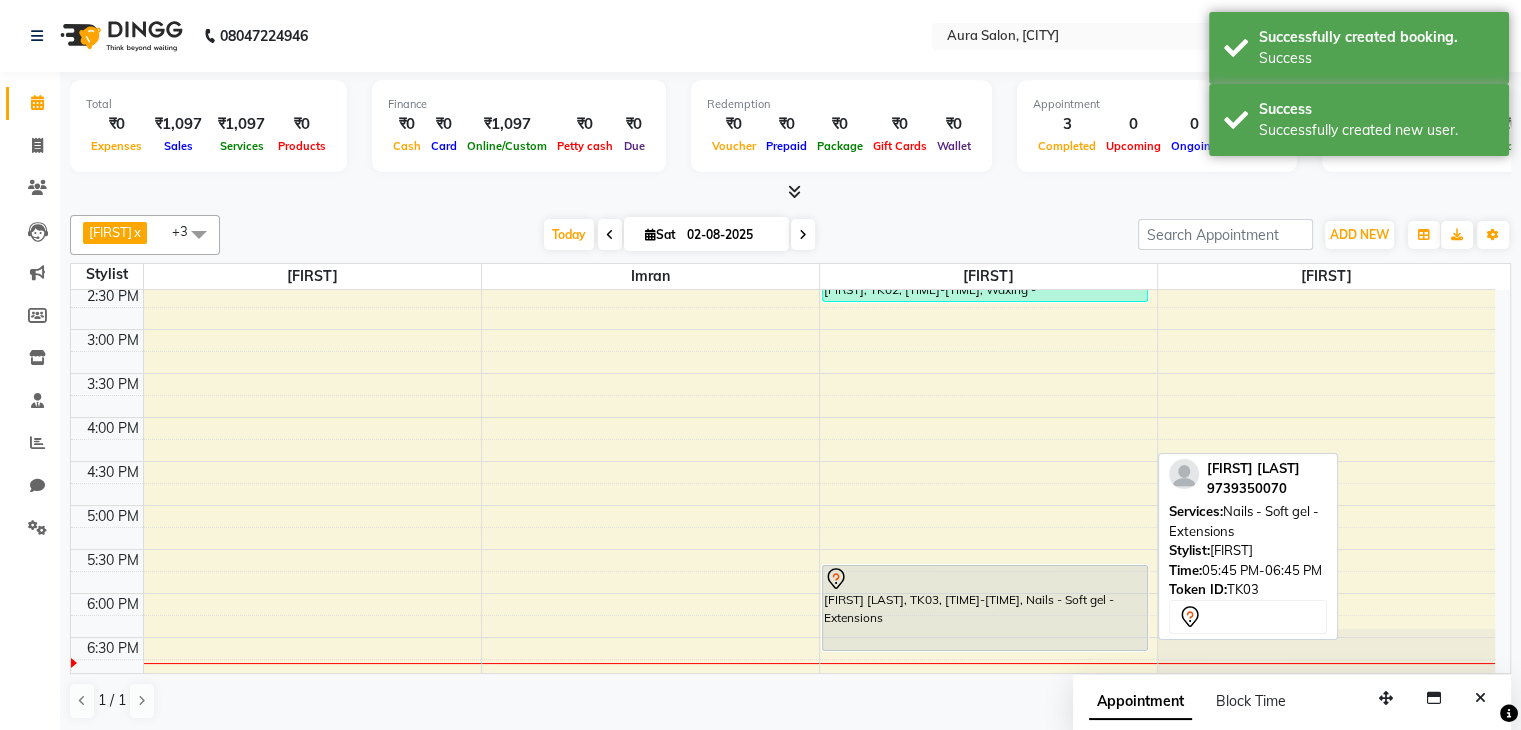 click on "[FIRST] [LAST], TK03, [TIME]-[TIME], Nails - Soft gel - Extensions" at bounding box center (985, 608) 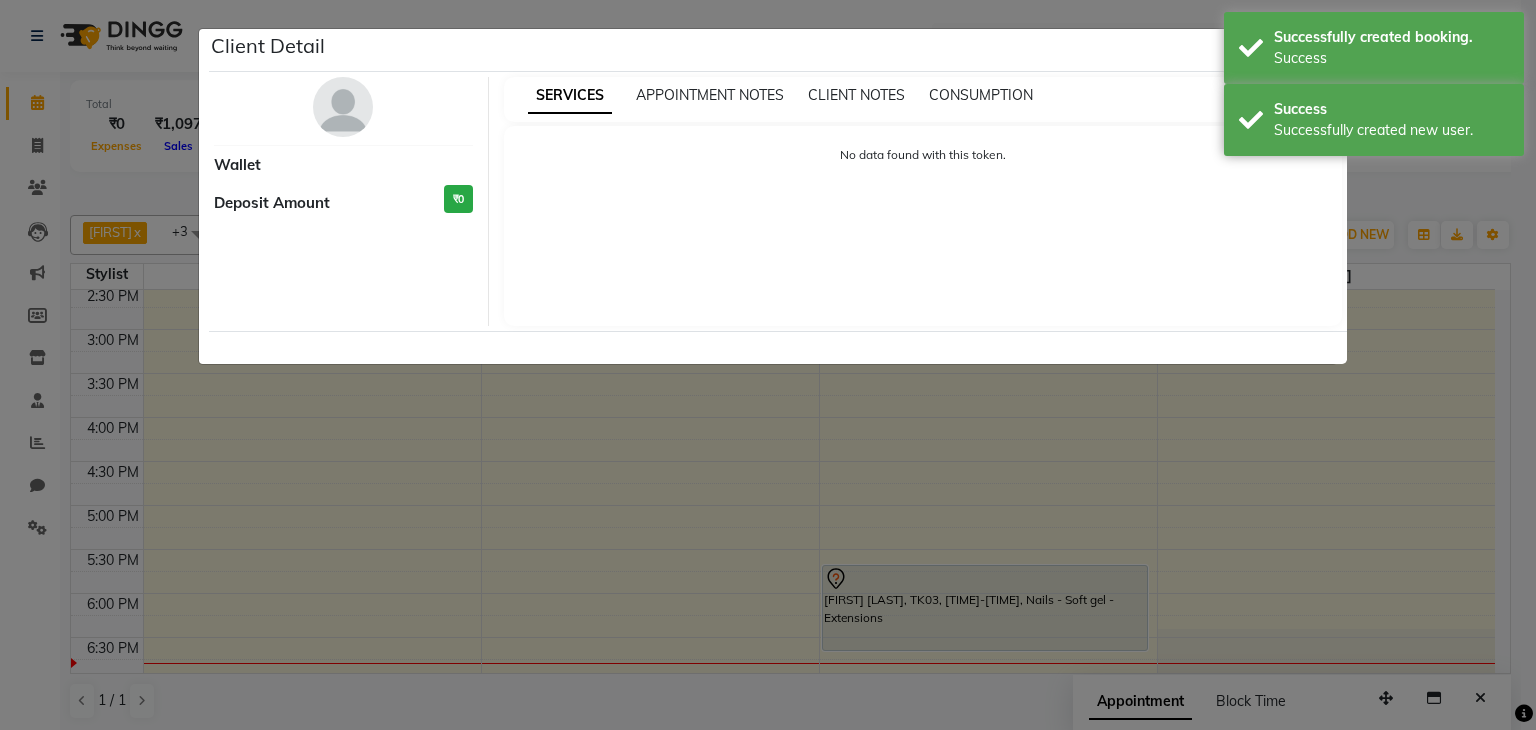 select on "7" 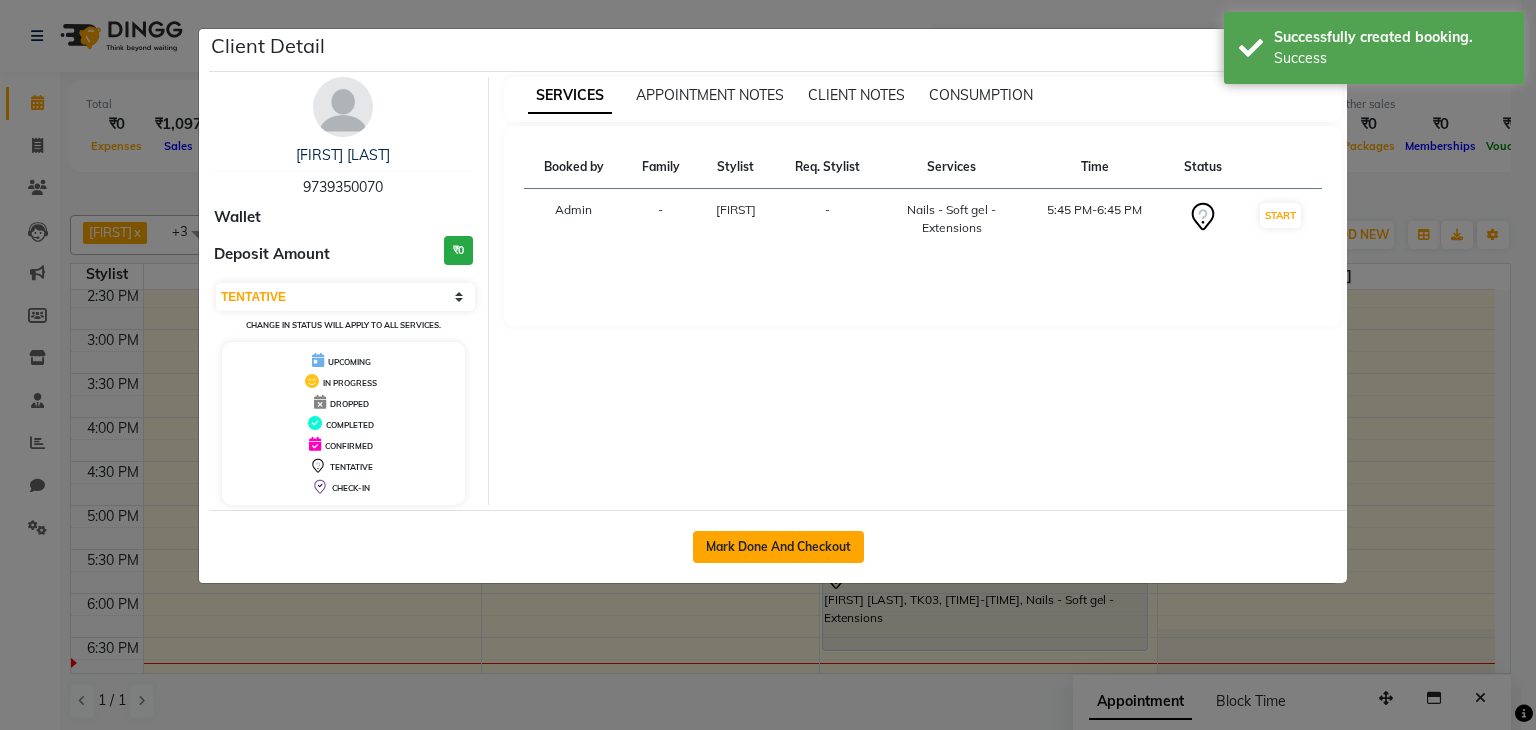 click on "Mark Done And Checkout" 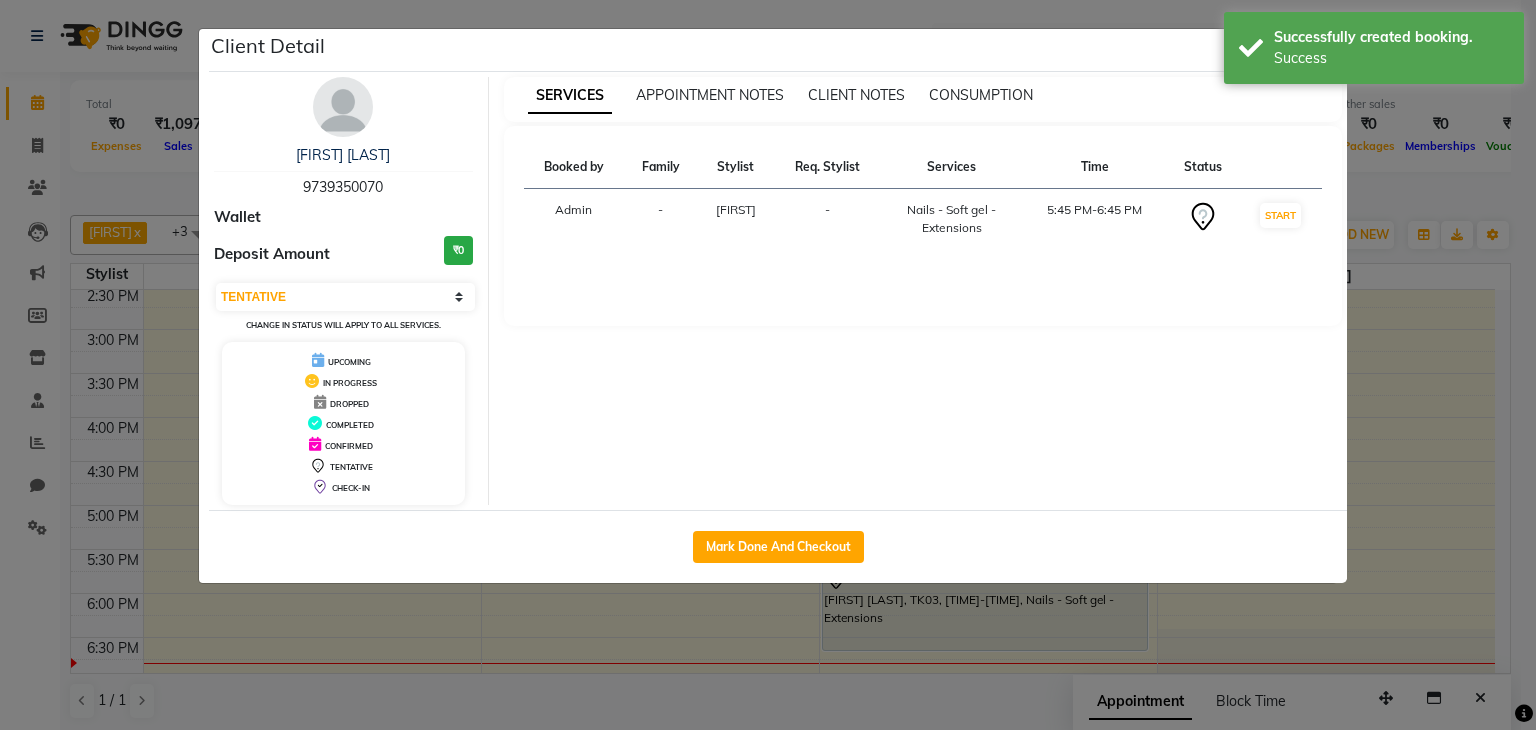 select on "service" 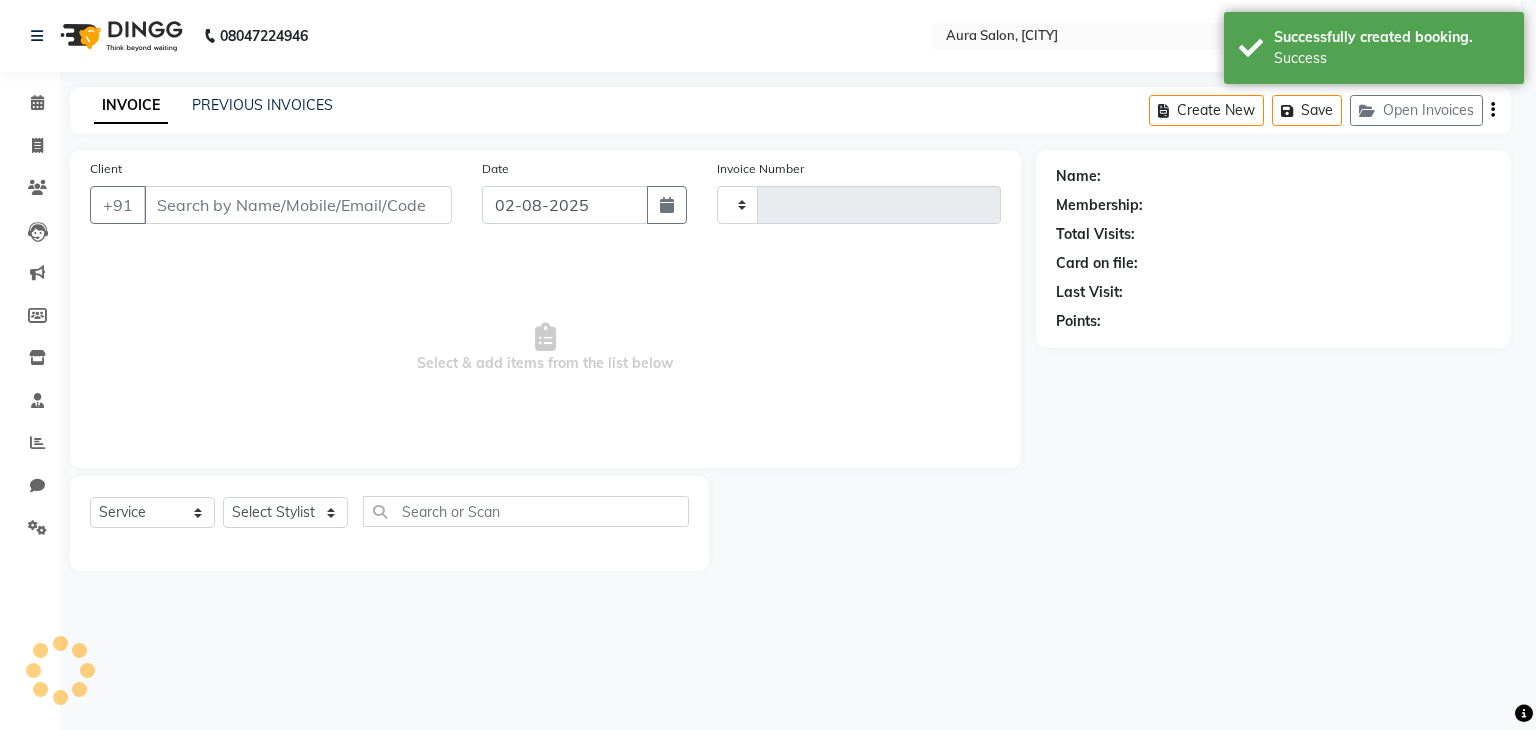 type on "0156" 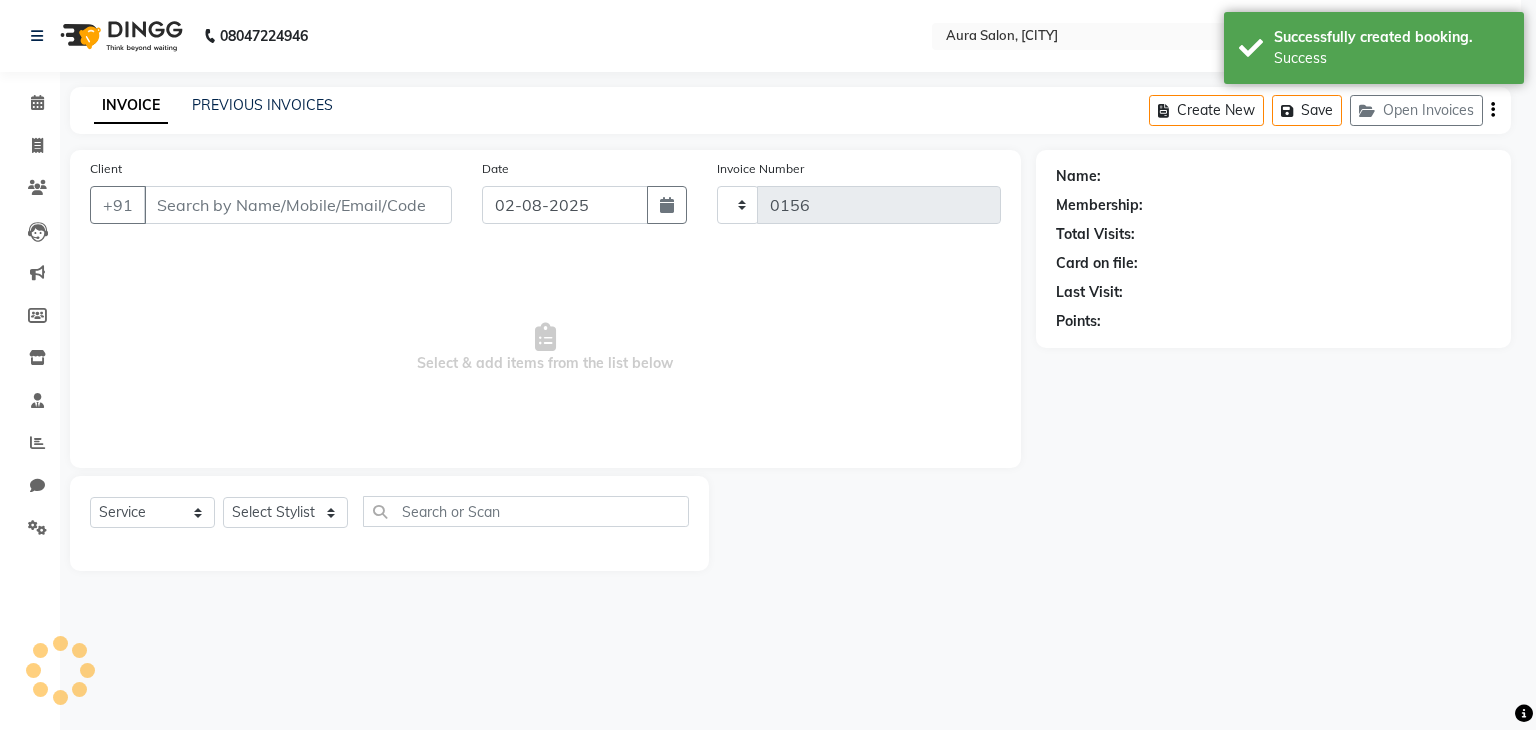 select on "7430" 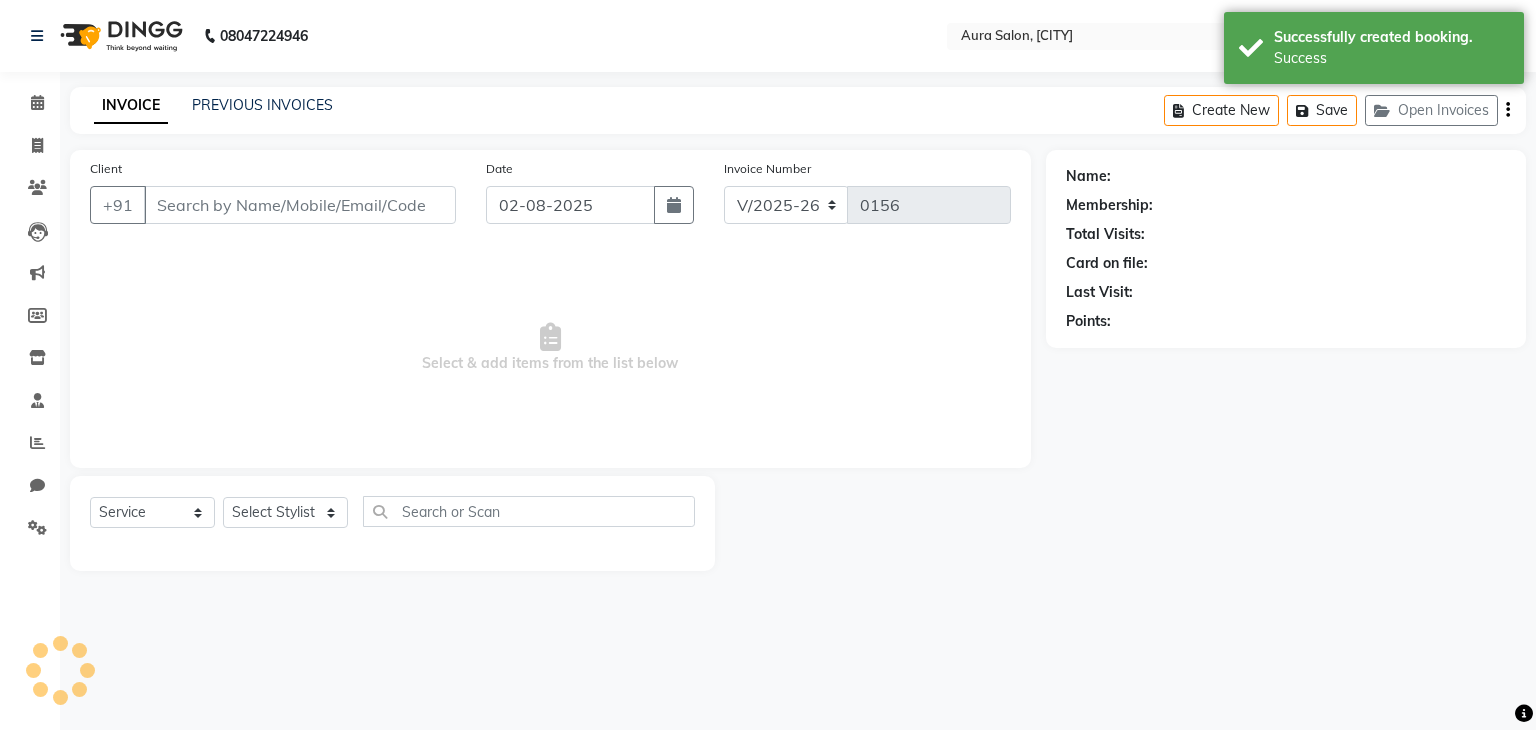 type on "9739350070" 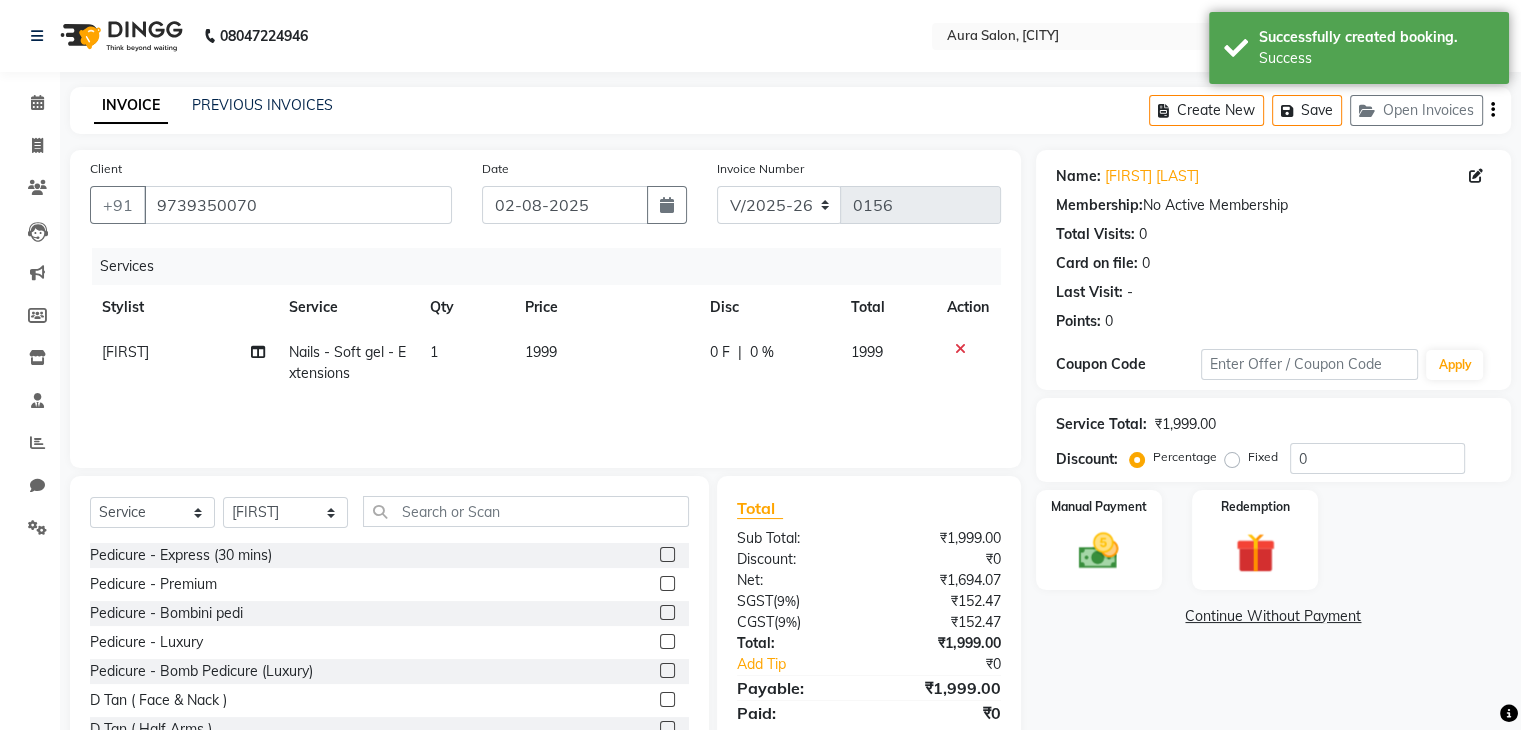 scroll, scrollTop: 72, scrollLeft: 0, axis: vertical 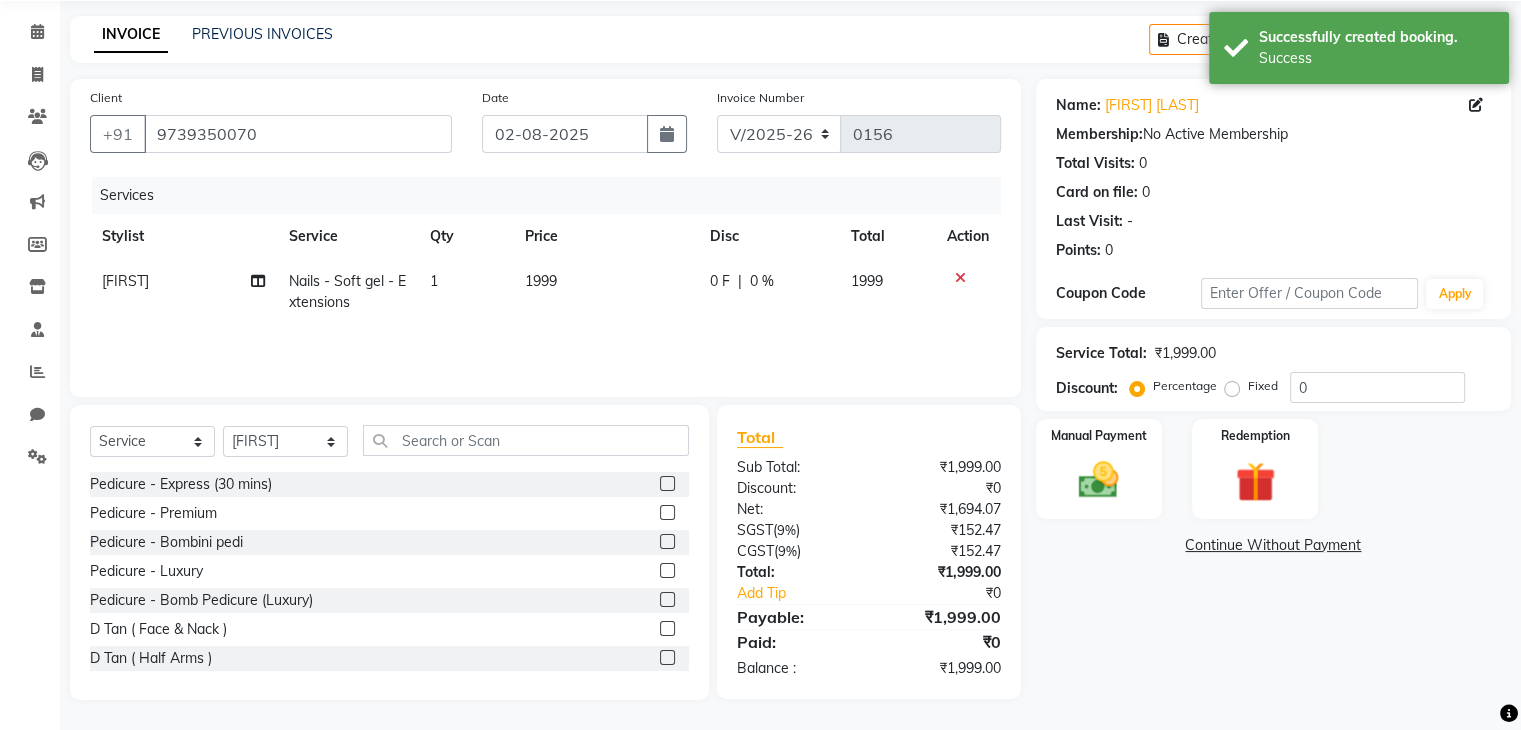 click on "0 F" 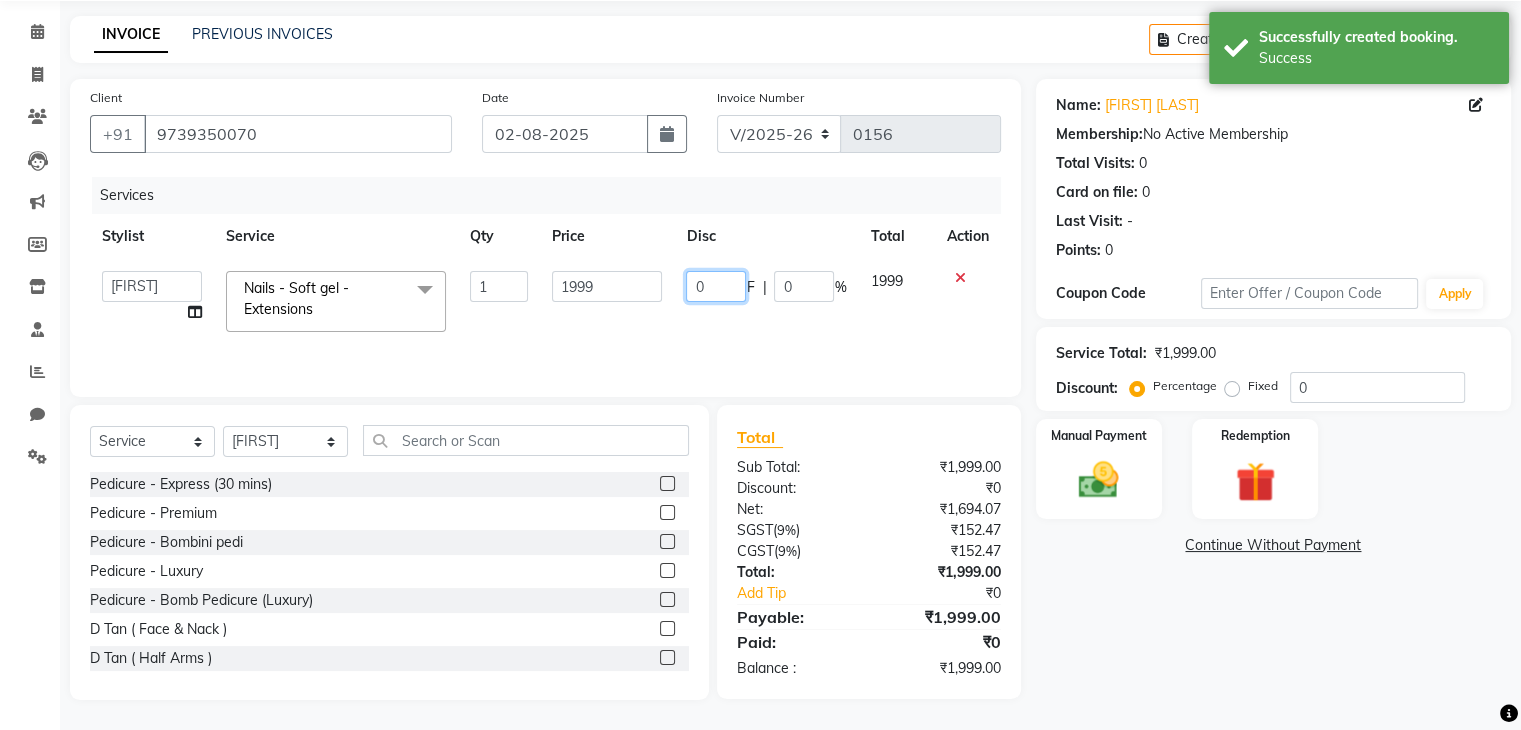 click on "0" 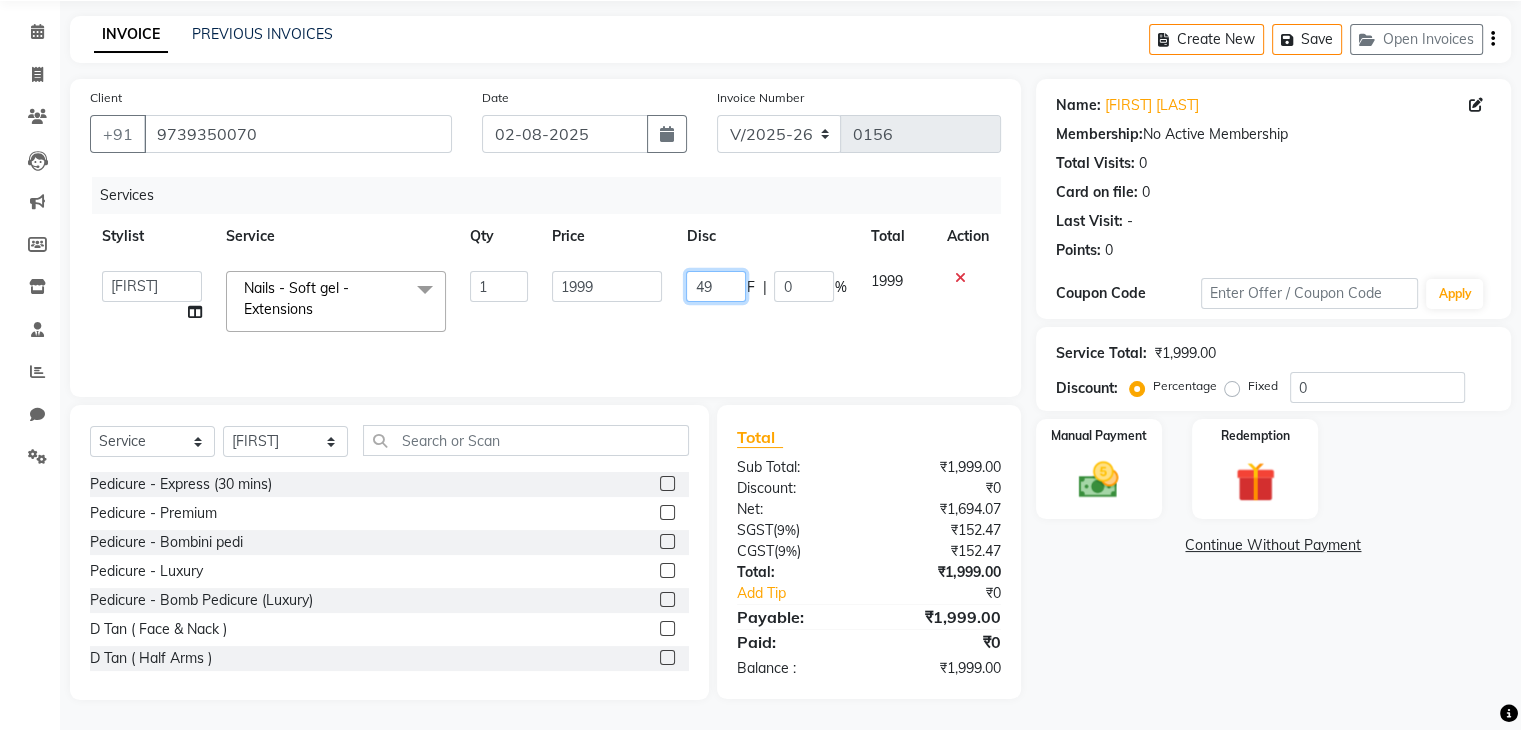 type on "499" 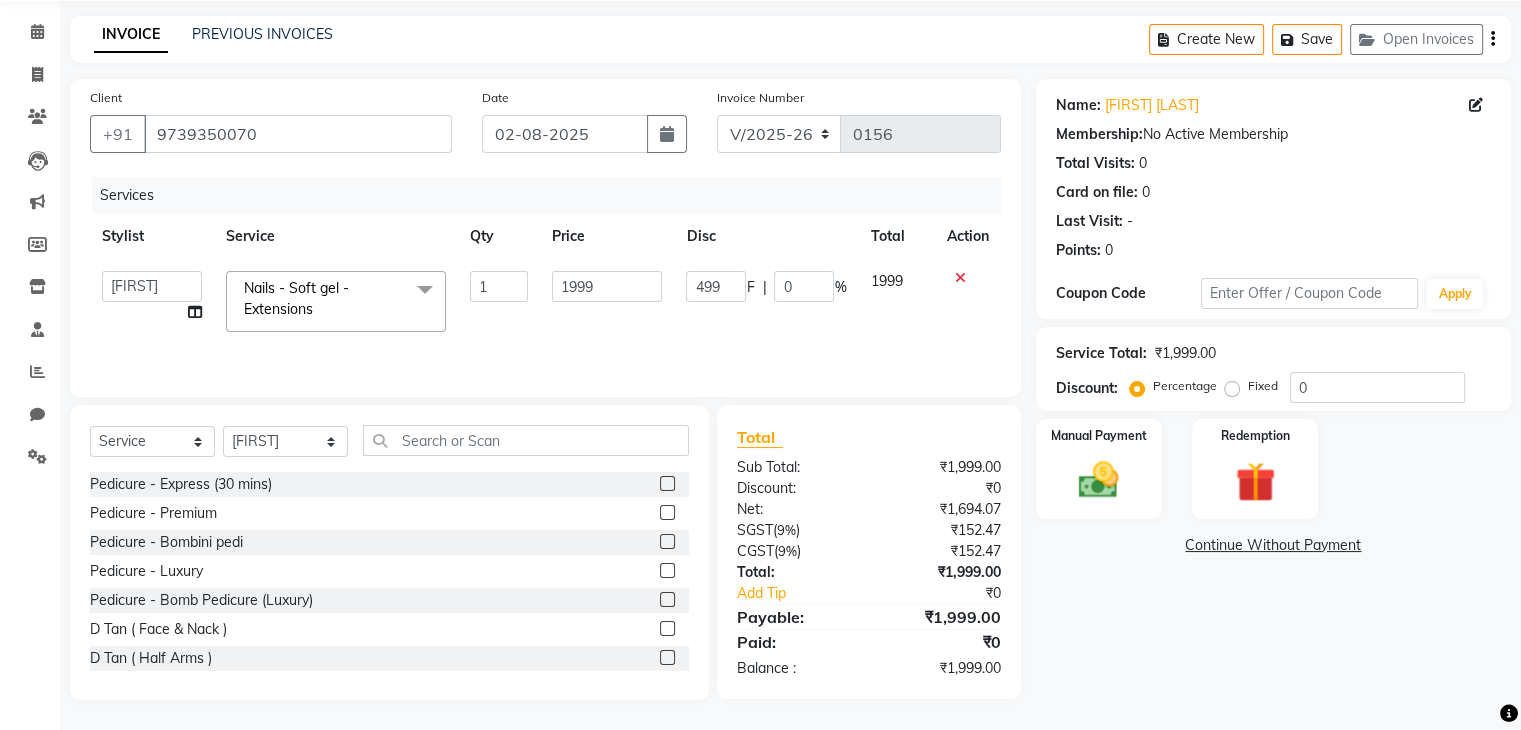 click on "Disc" 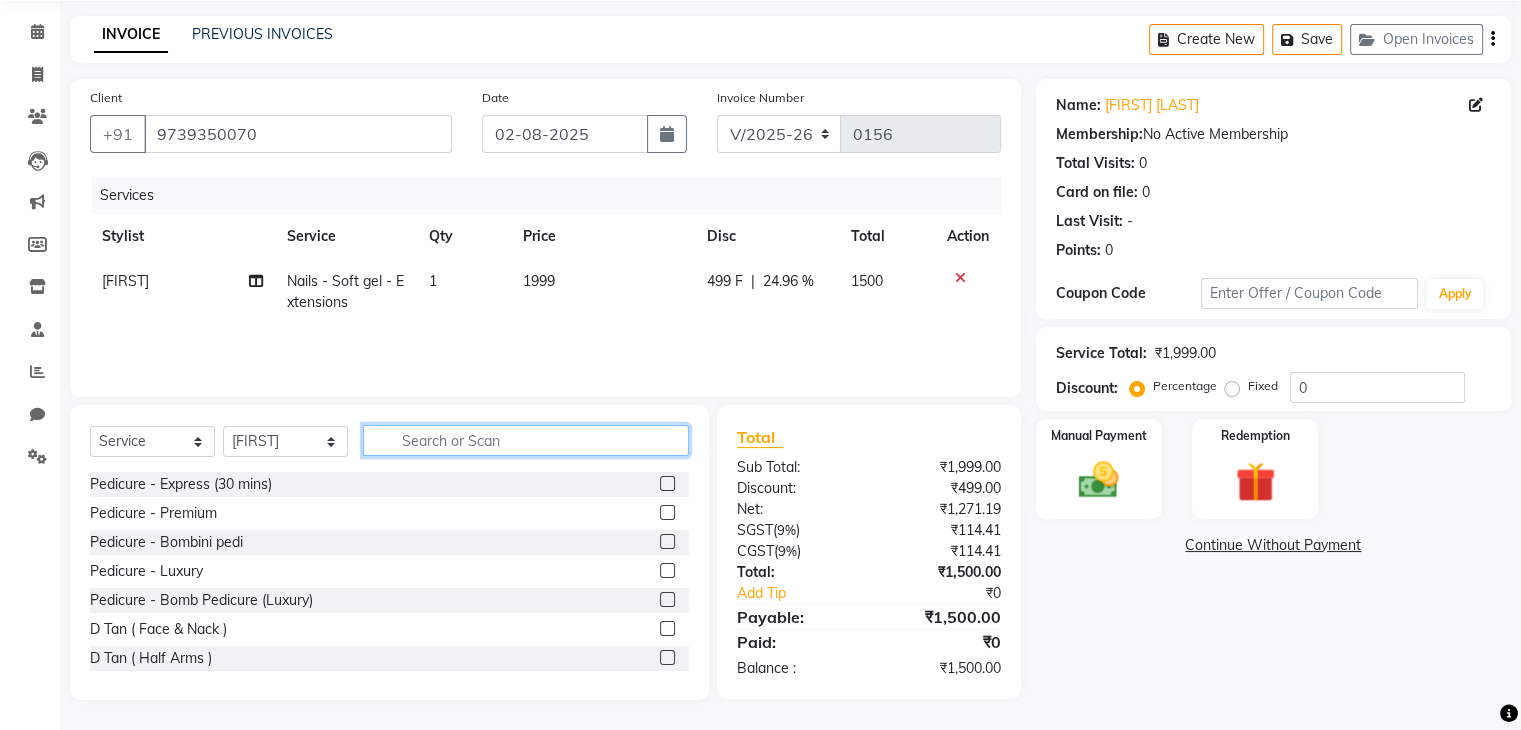 click 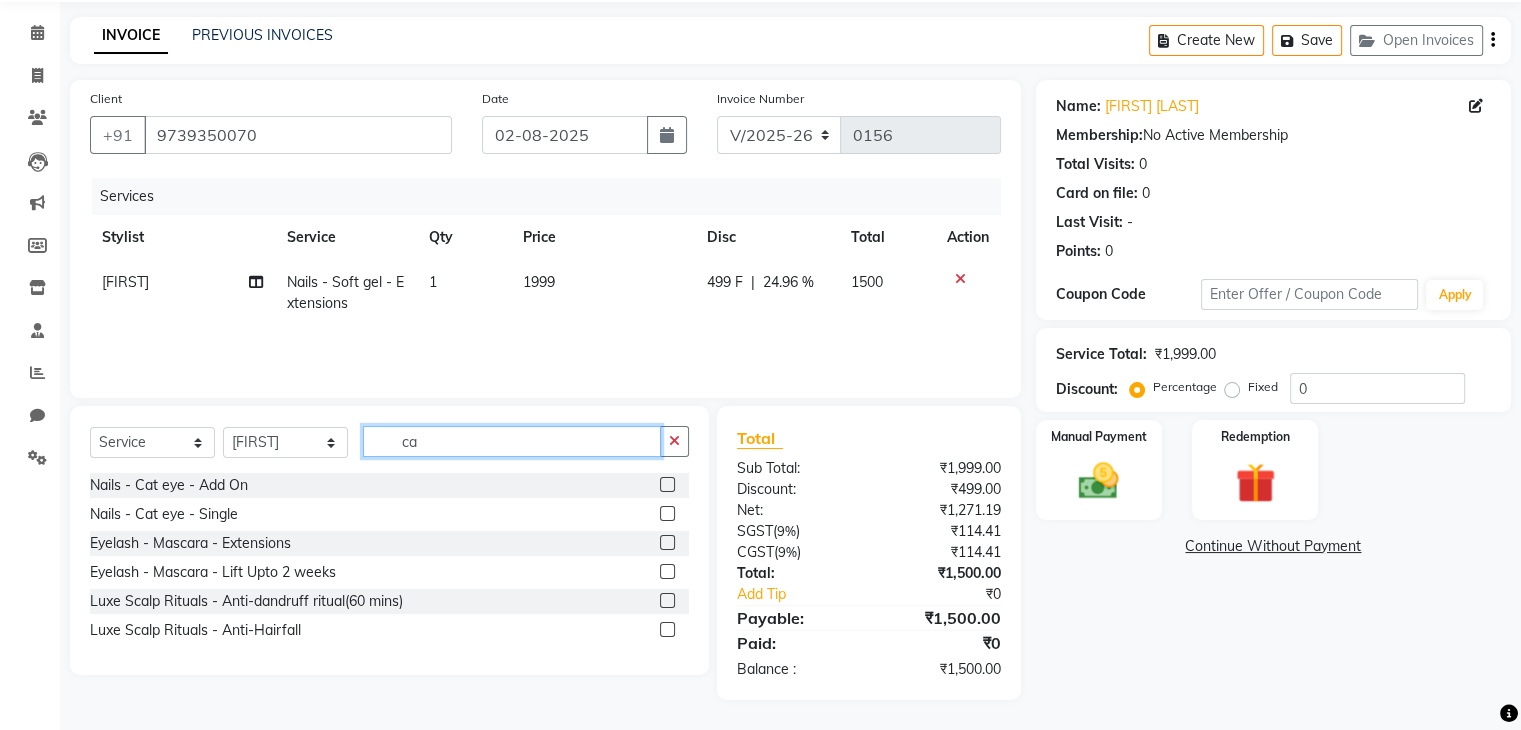 scroll, scrollTop: 71, scrollLeft: 0, axis: vertical 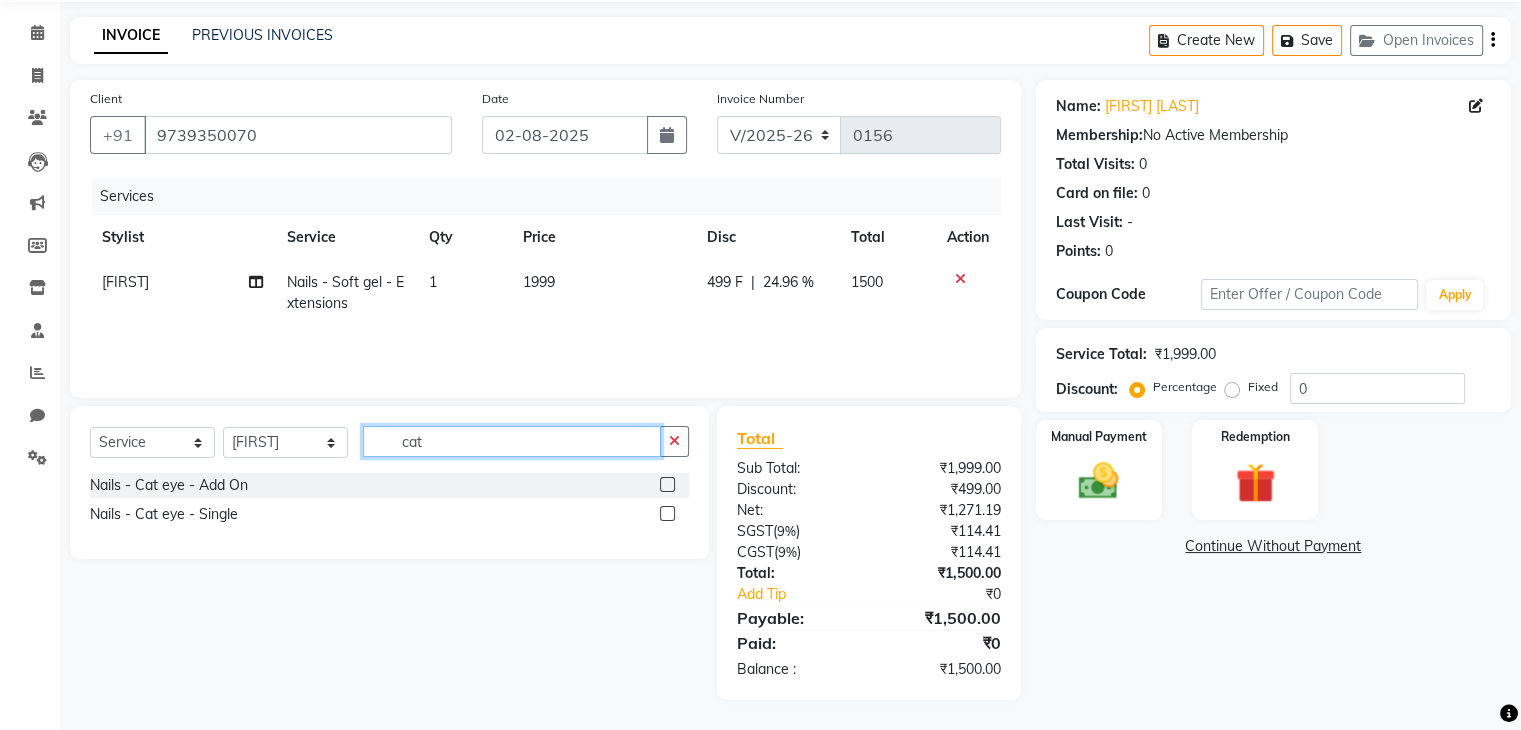 type on "cat" 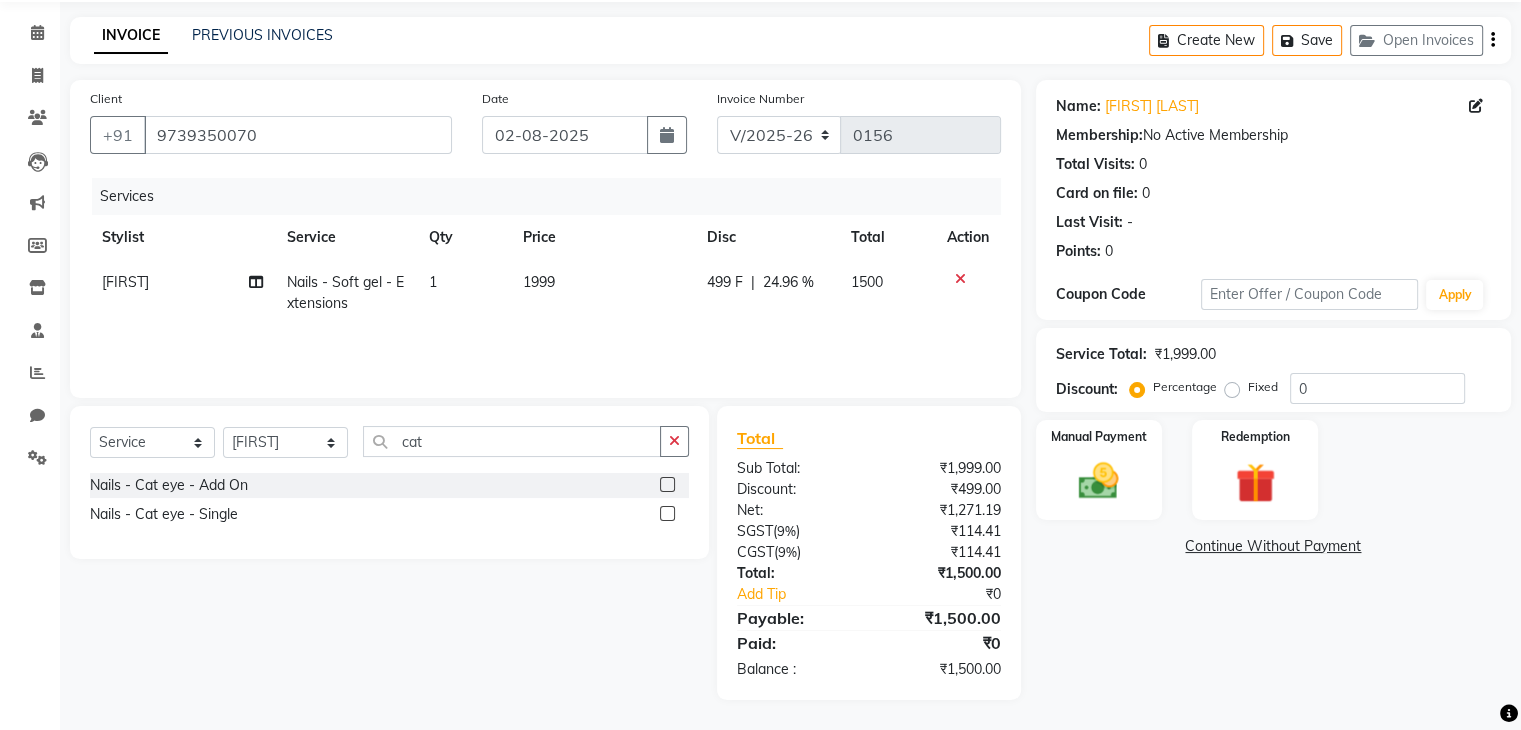 click 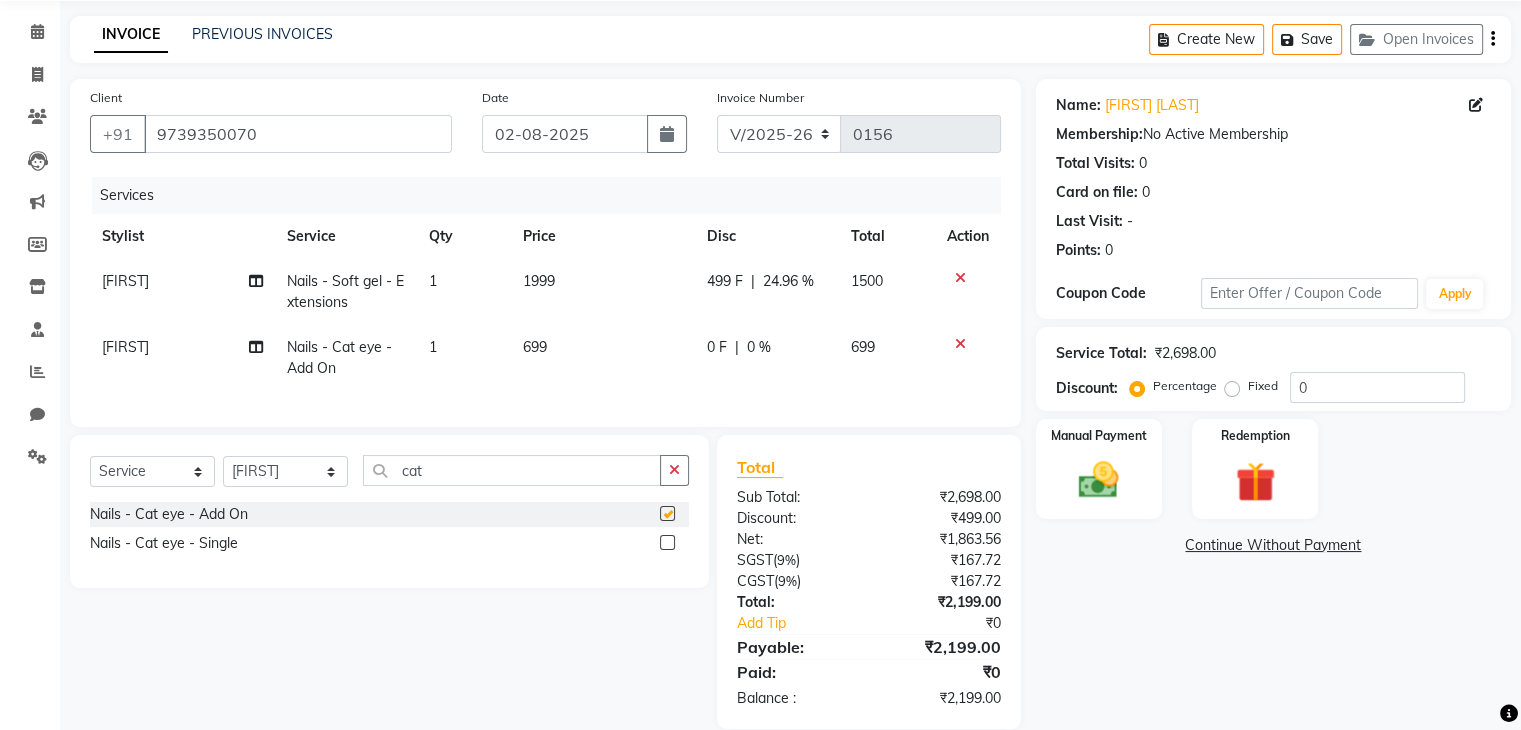 checkbox on "false" 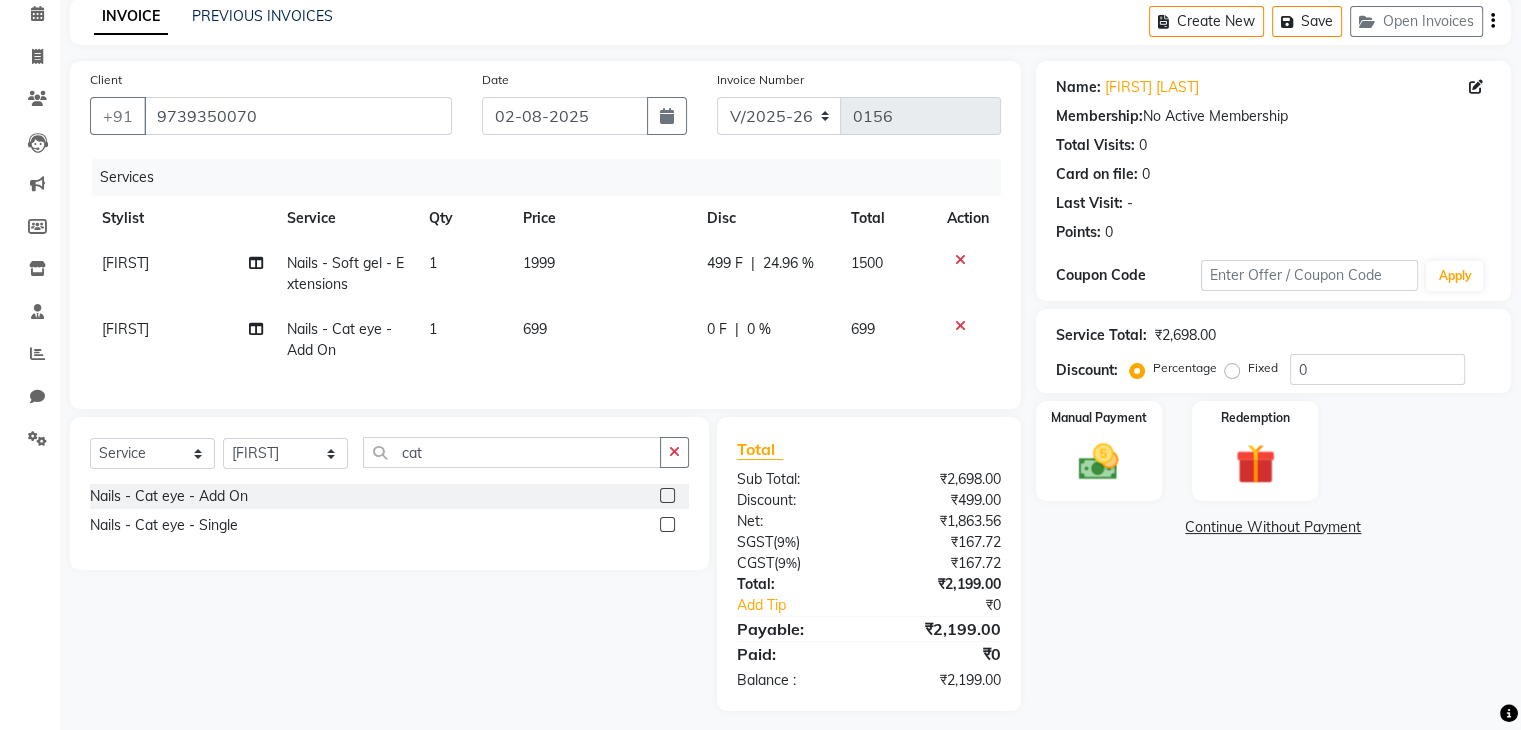scroll, scrollTop: 116, scrollLeft: 0, axis: vertical 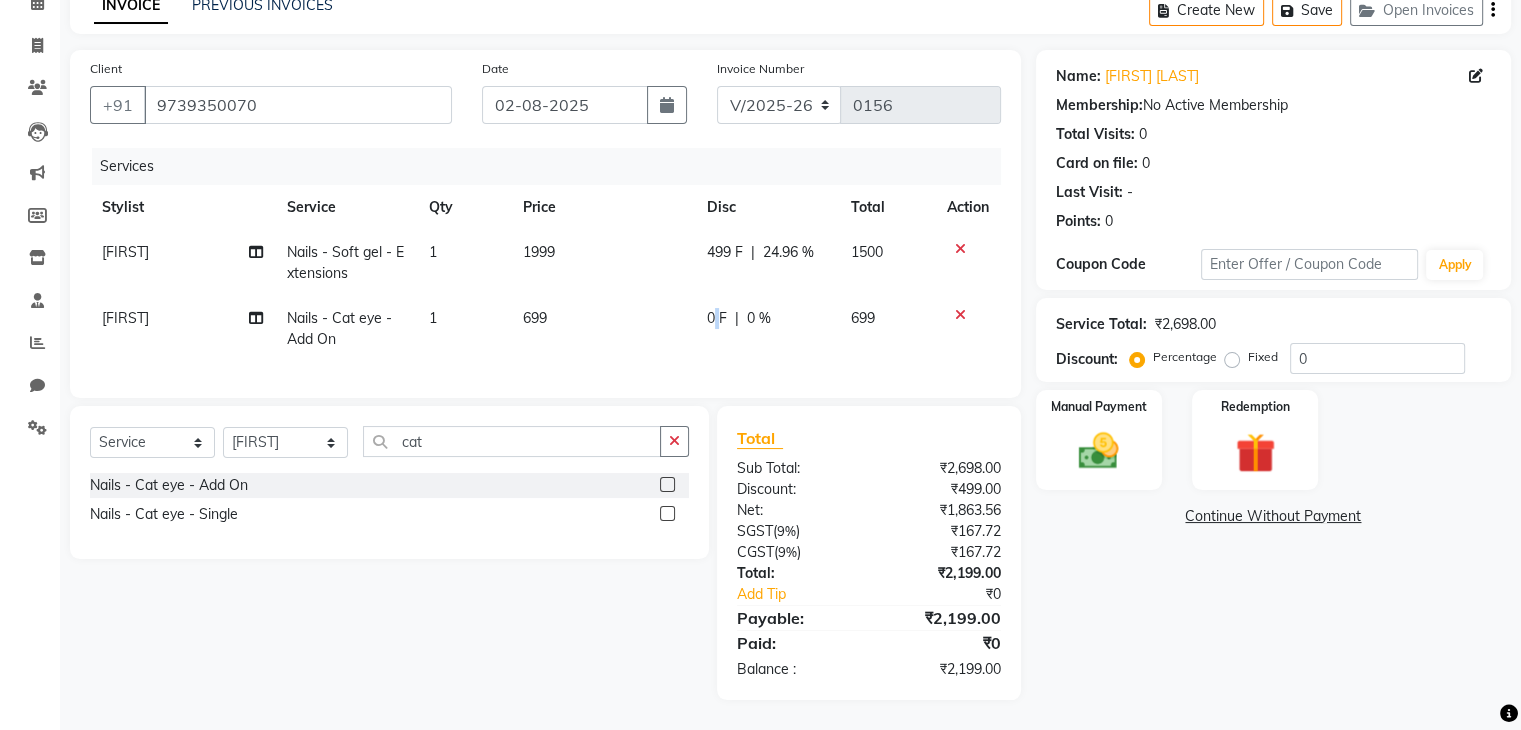 click on "0 F" 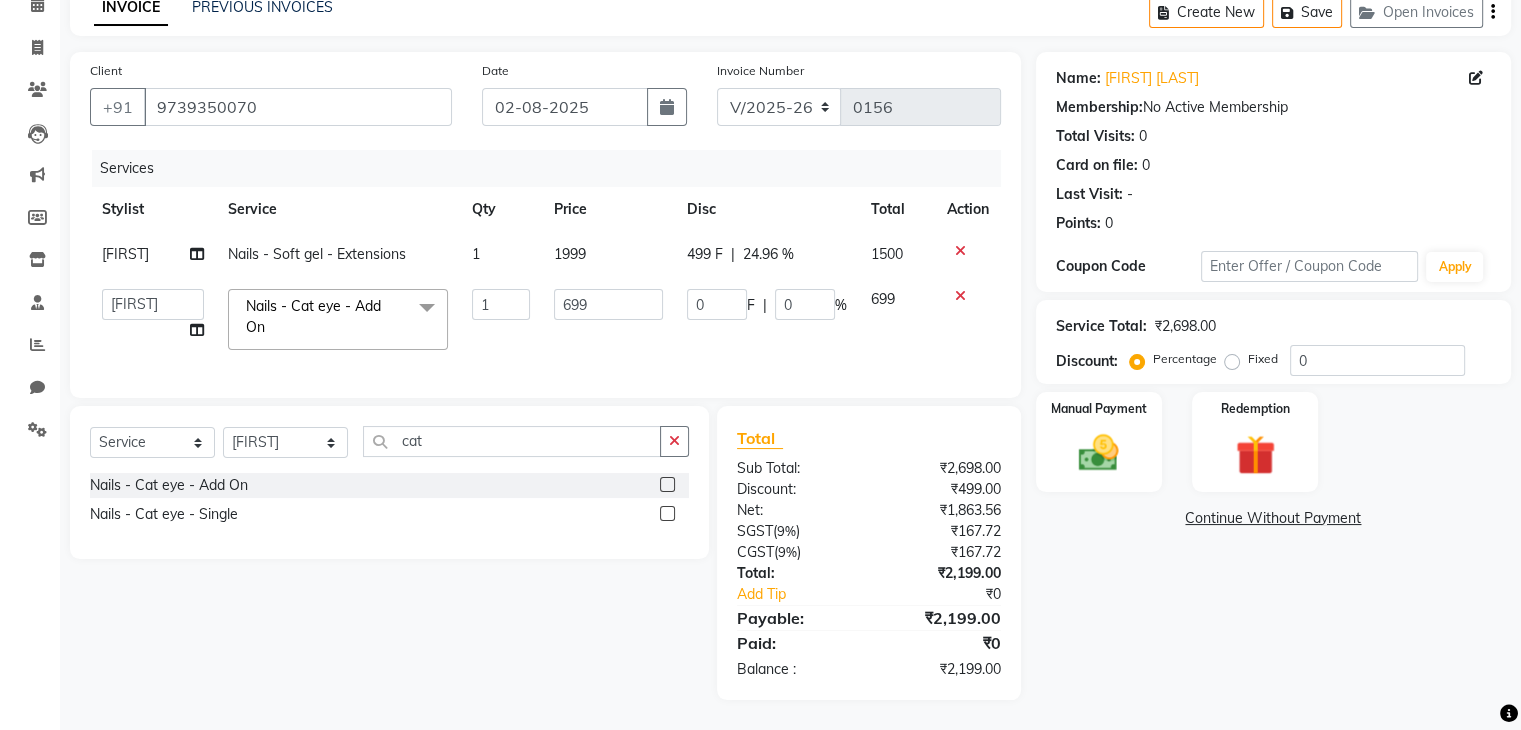 scroll, scrollTop: 113, scrollLeft: 0, axis: vertical 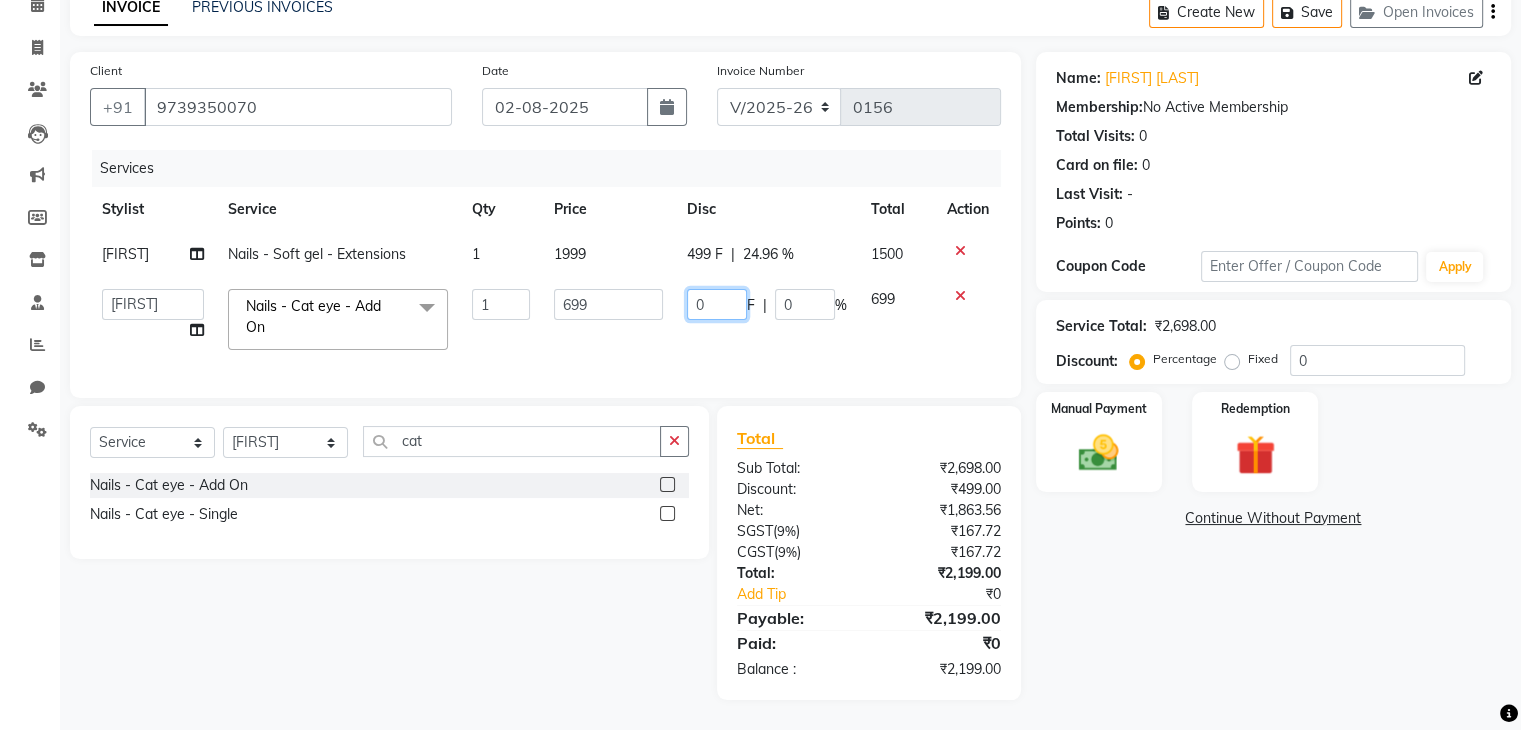 click on "0" 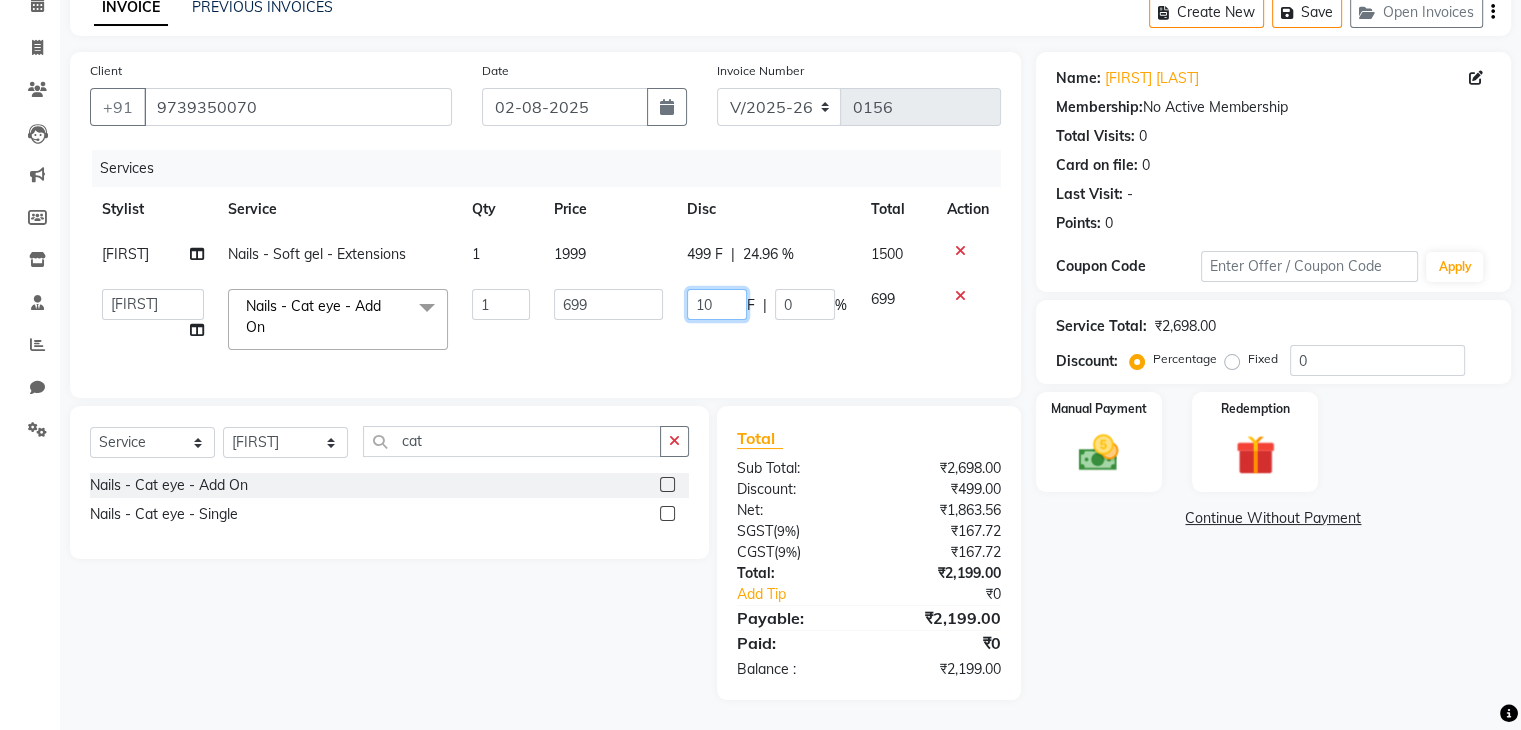 type on "100" 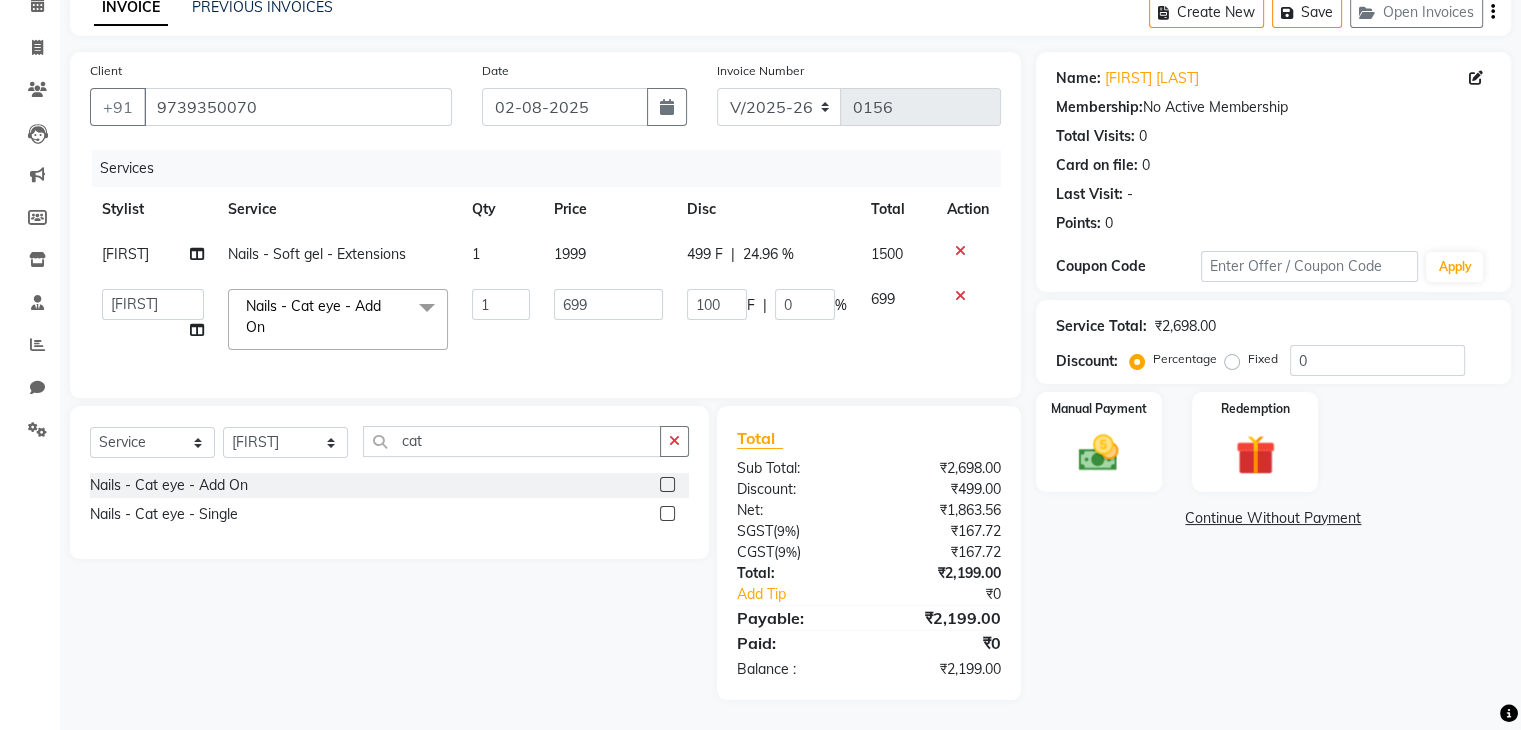 click on "100 F | 0 %" 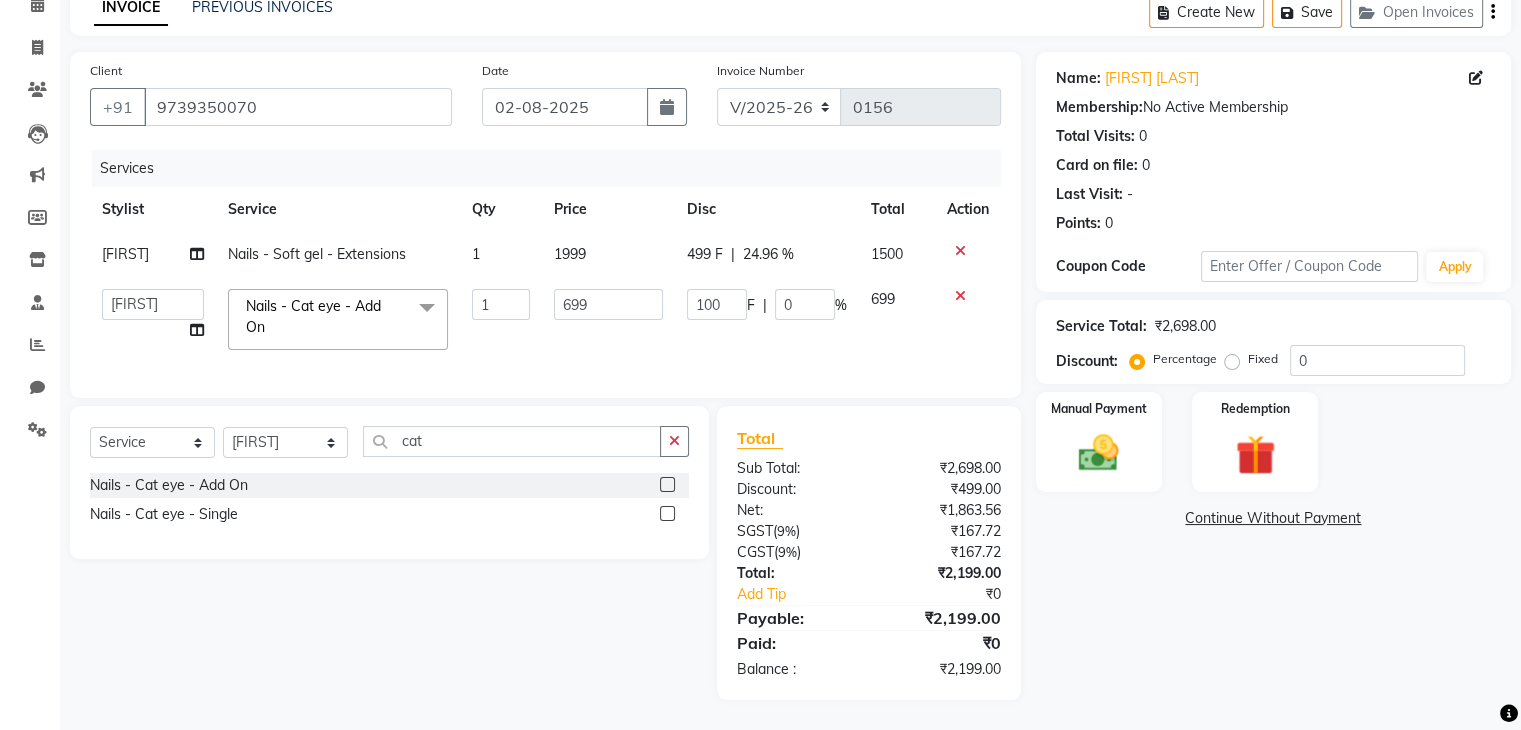 select on "66363" 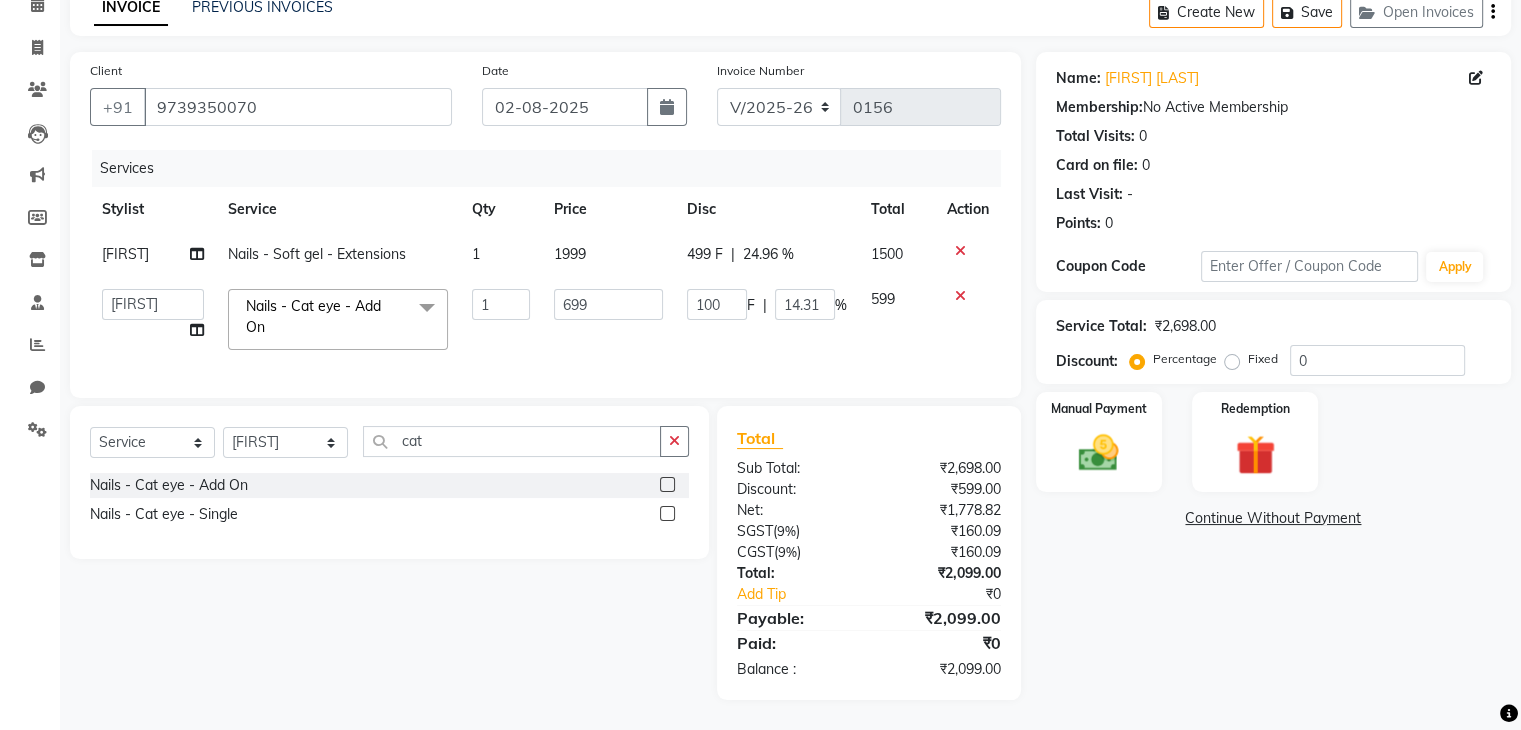 click on "100 F | 14.31 %" 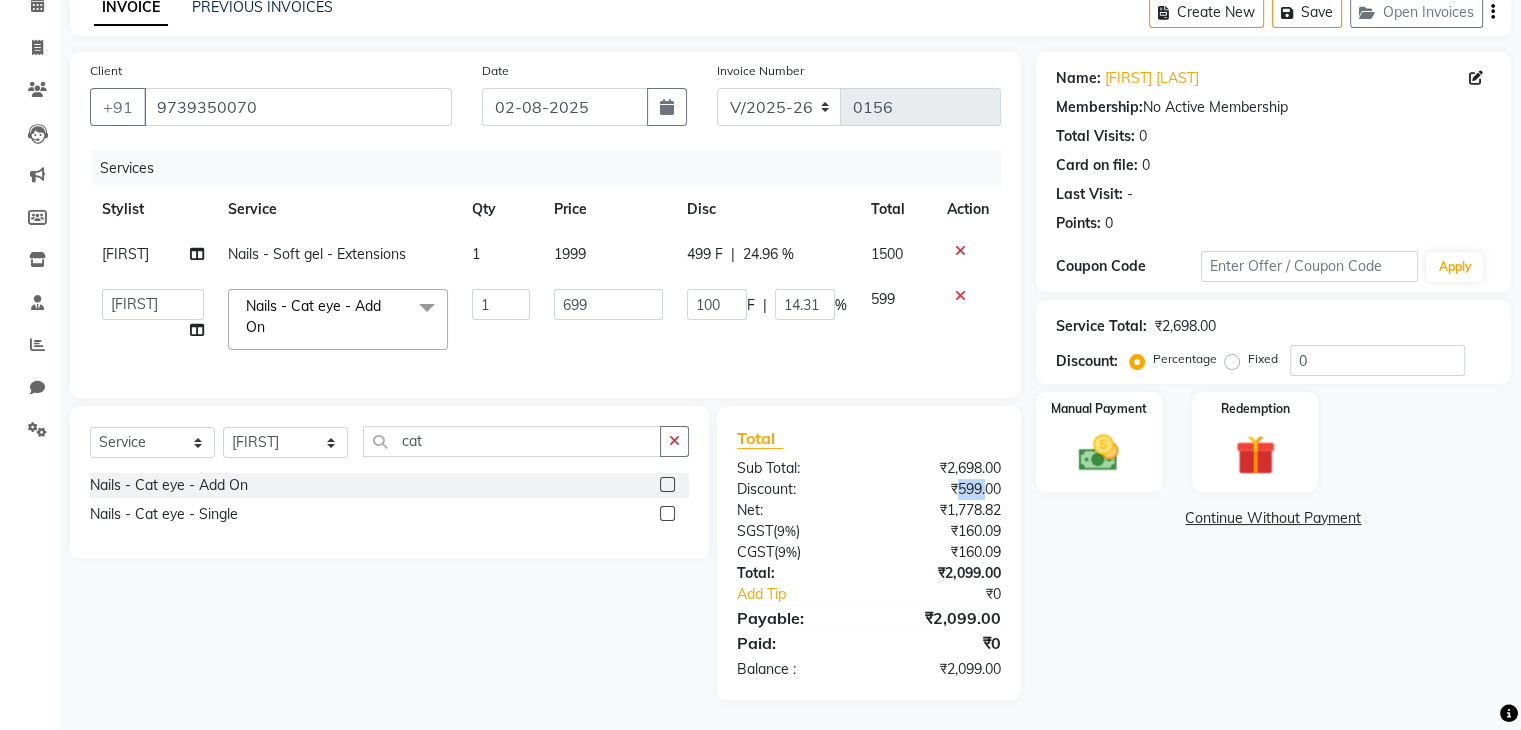drag, startPoint x: 952, startPoint y: 490, endPoint x: 985, endPoint y: 490, distance: 33 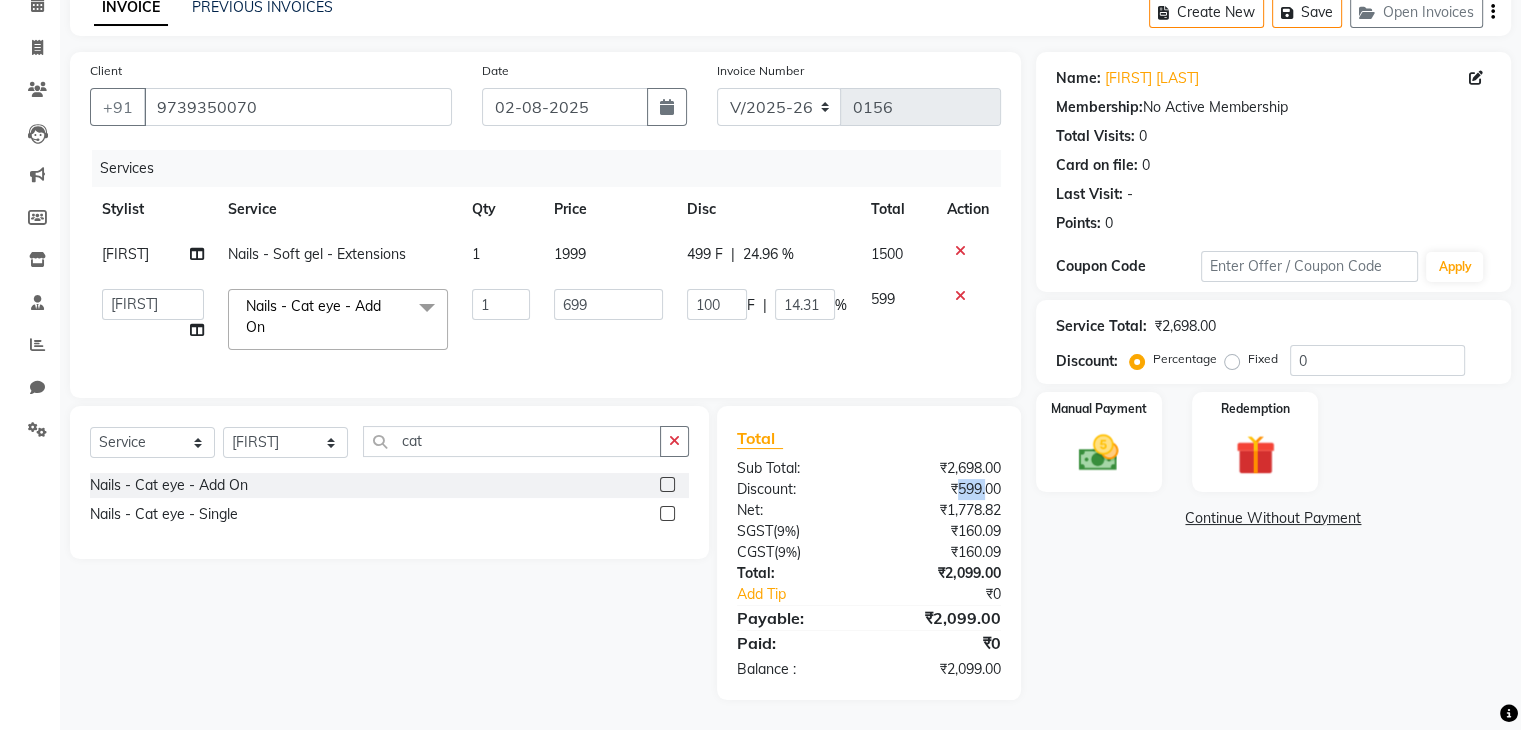 click on "₹599.00" 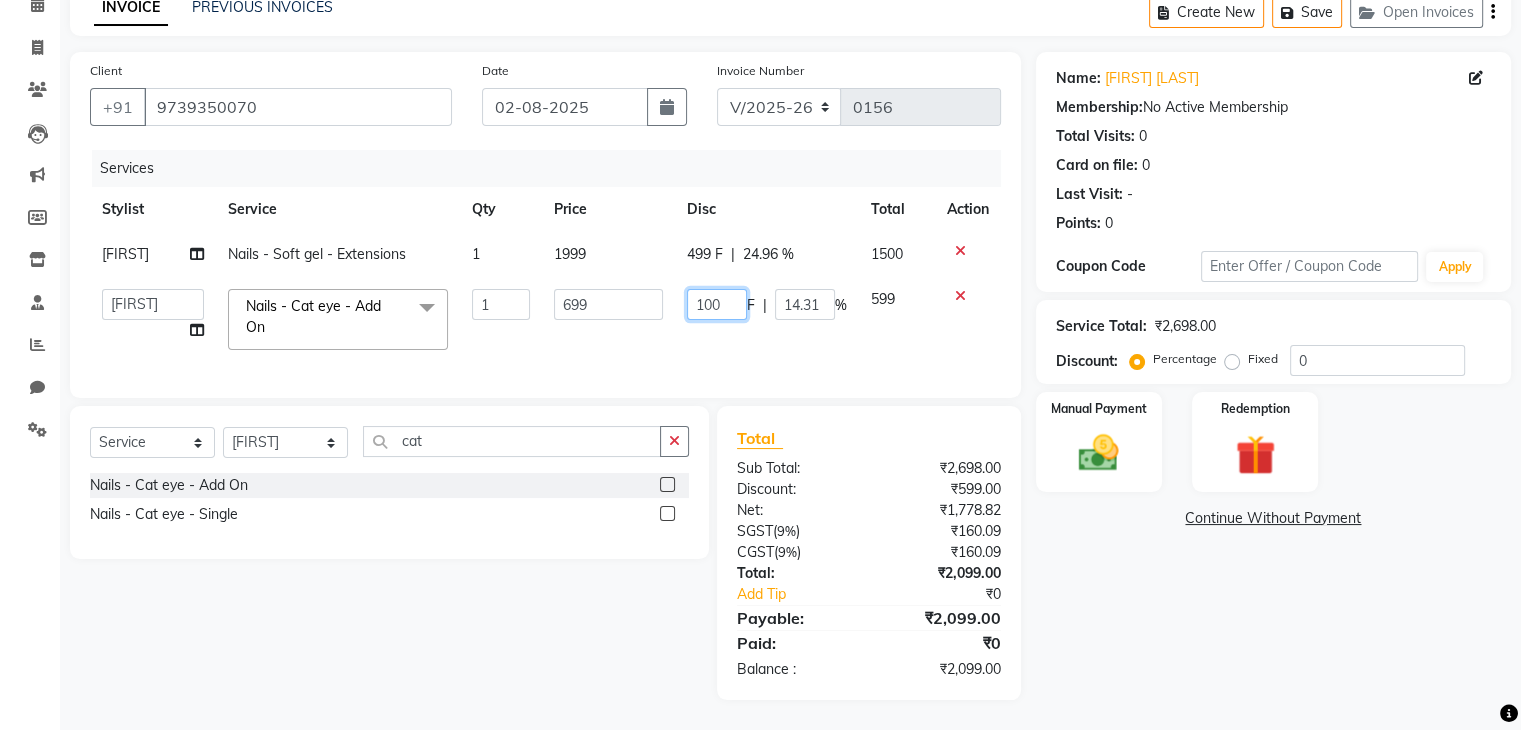 click on "100 F | 14.31 %" 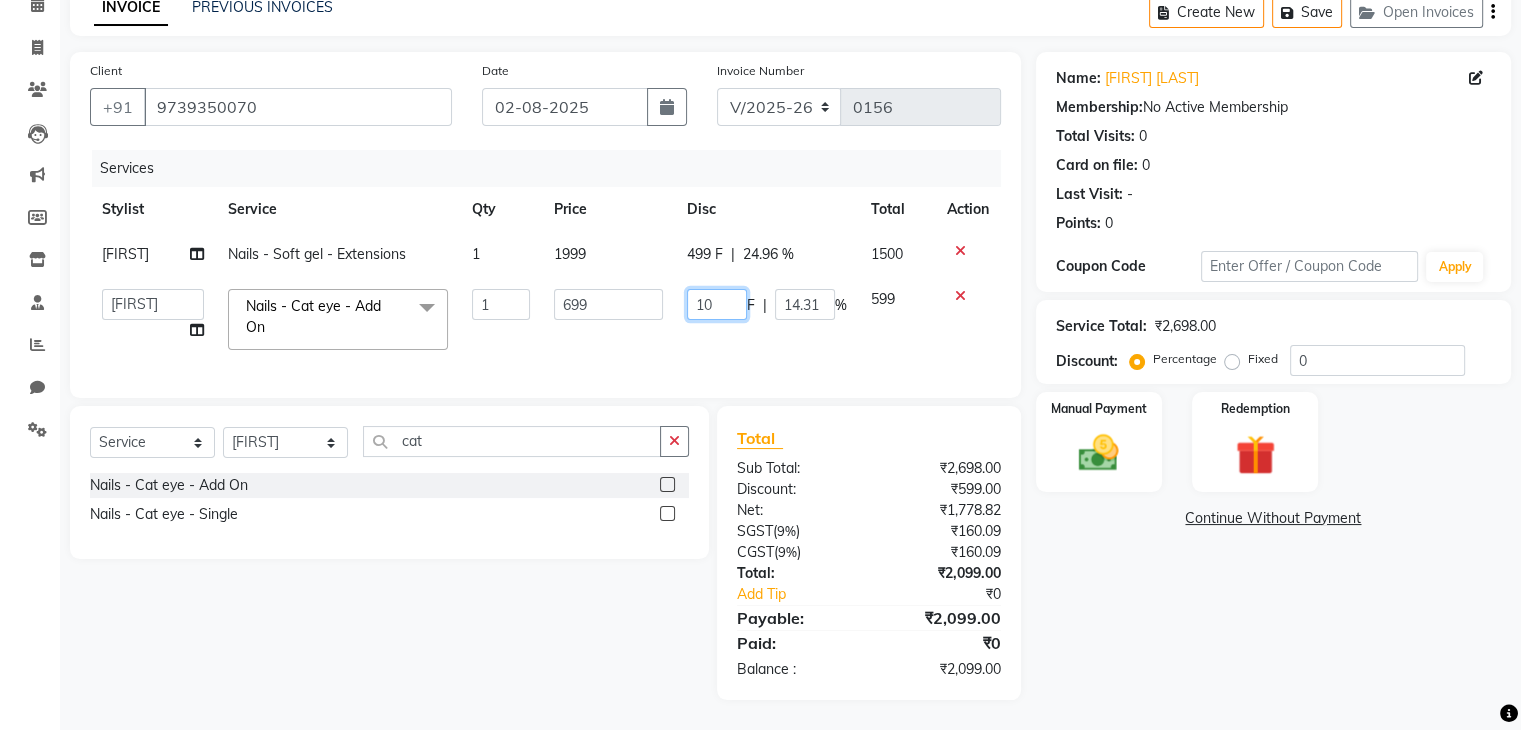 type on "1" 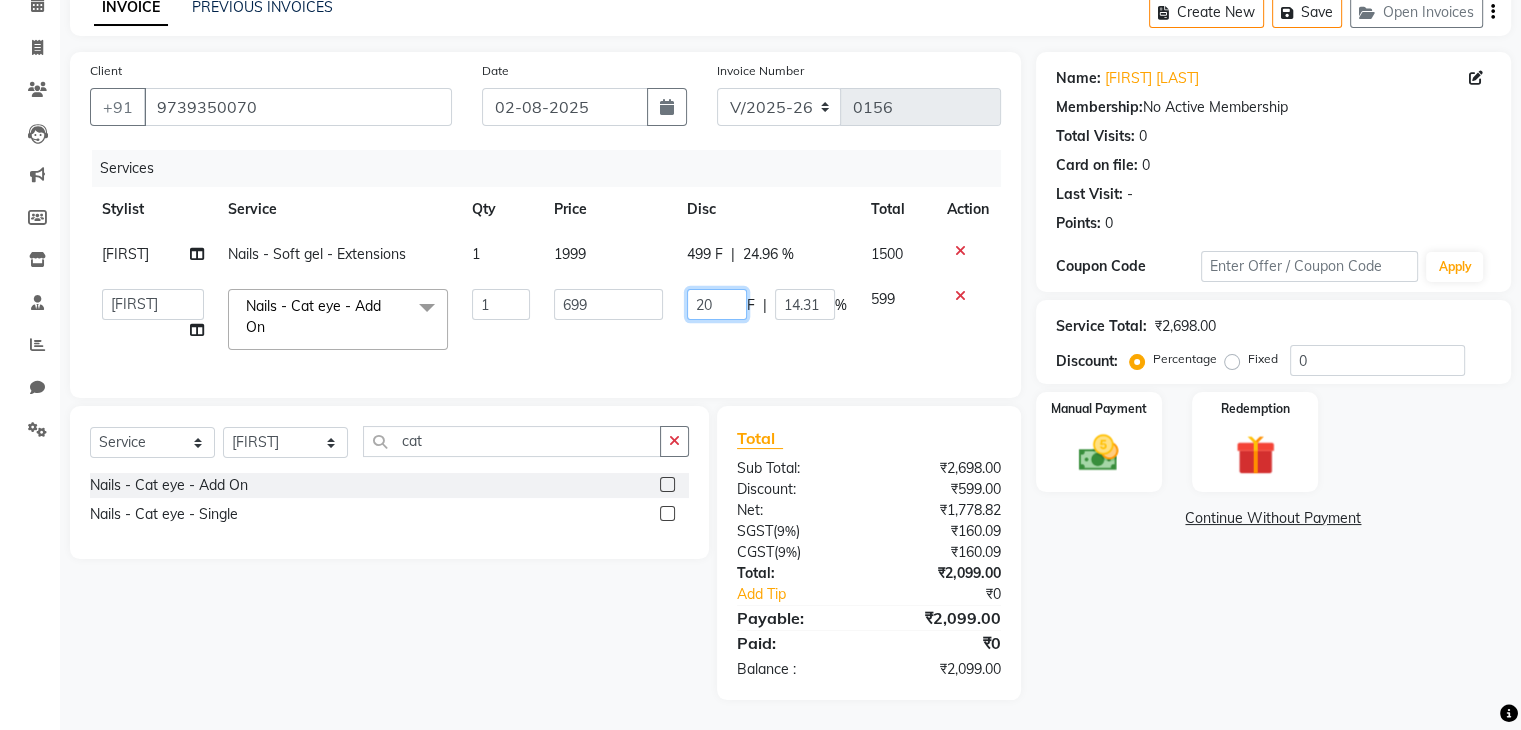 type on "200" 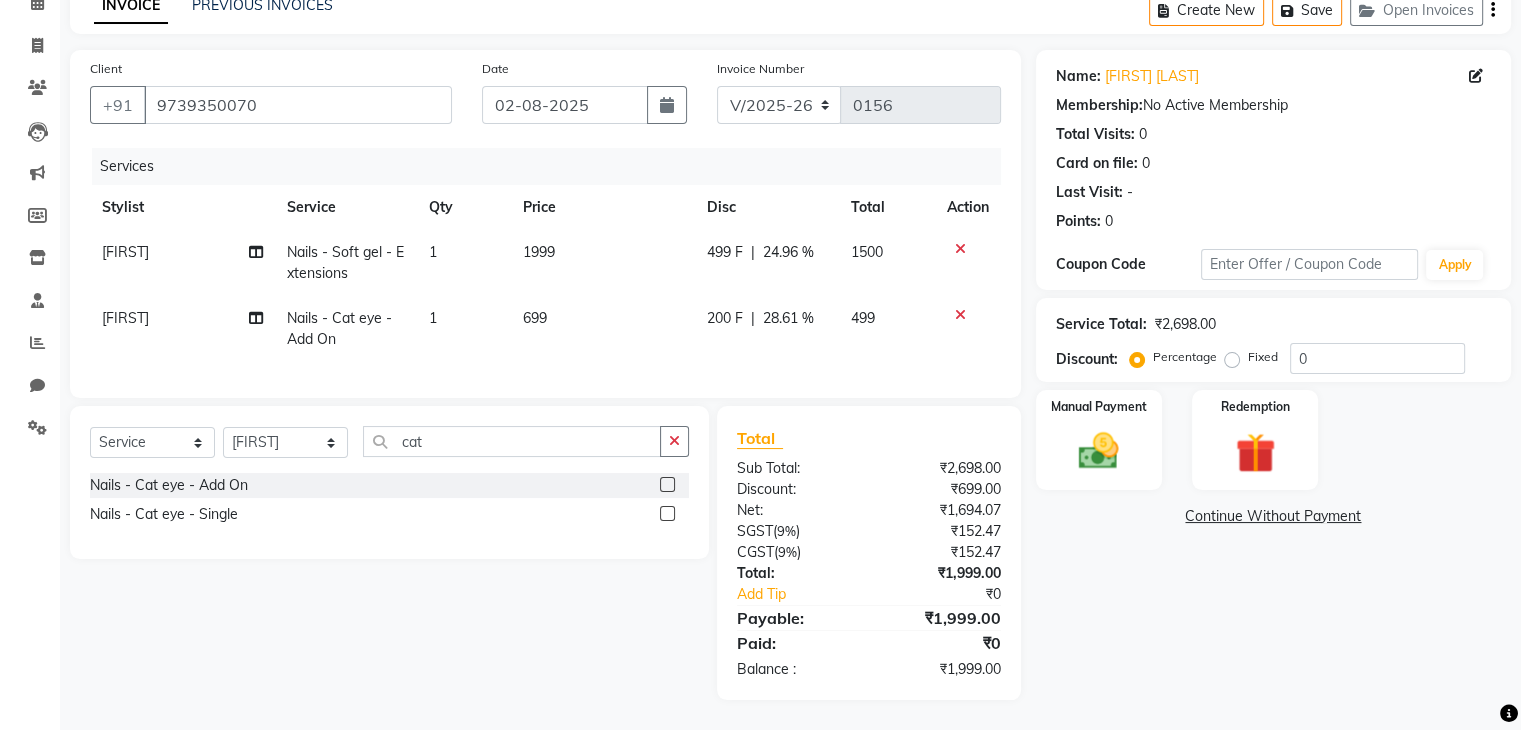 click on "200 F | 28.61 %" 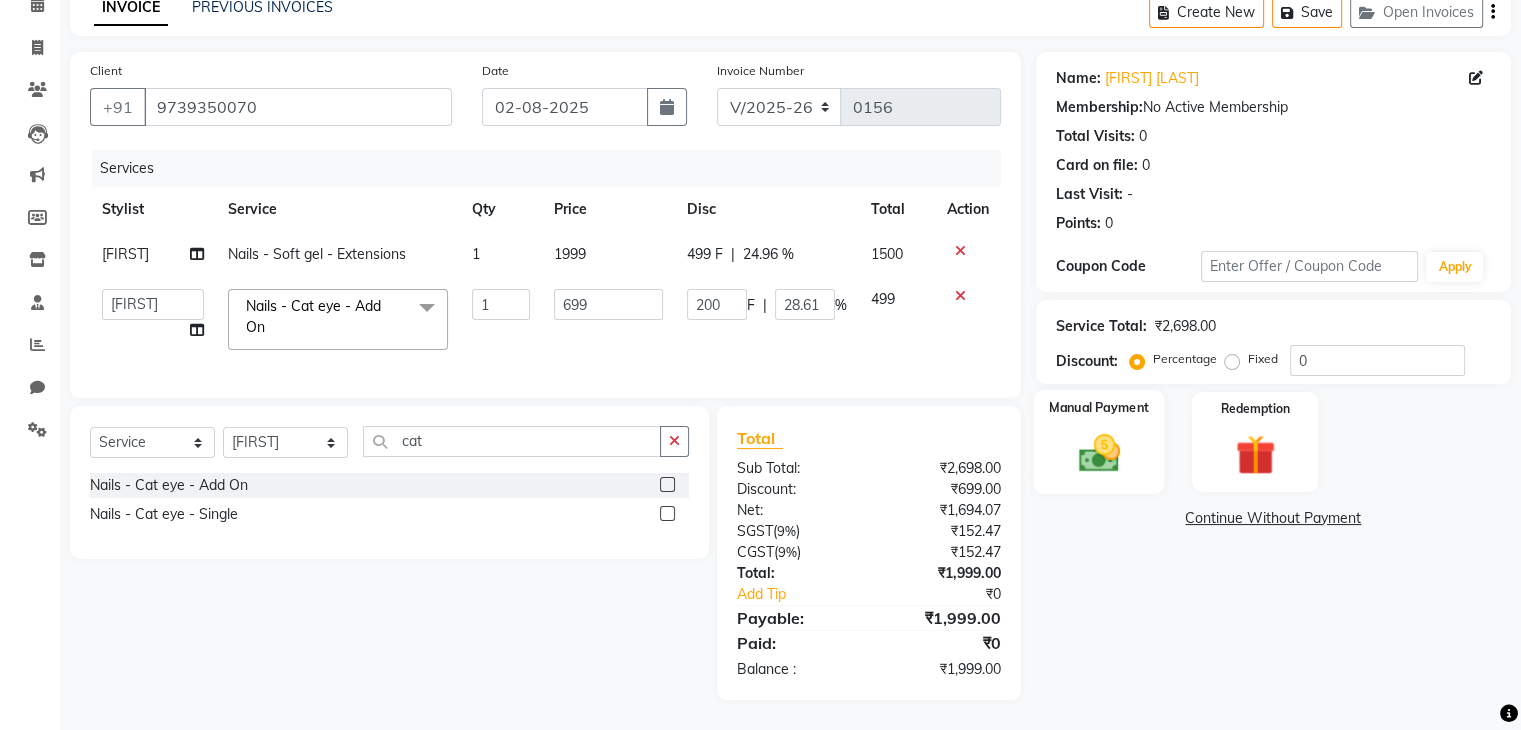 click on "Manual Payment" 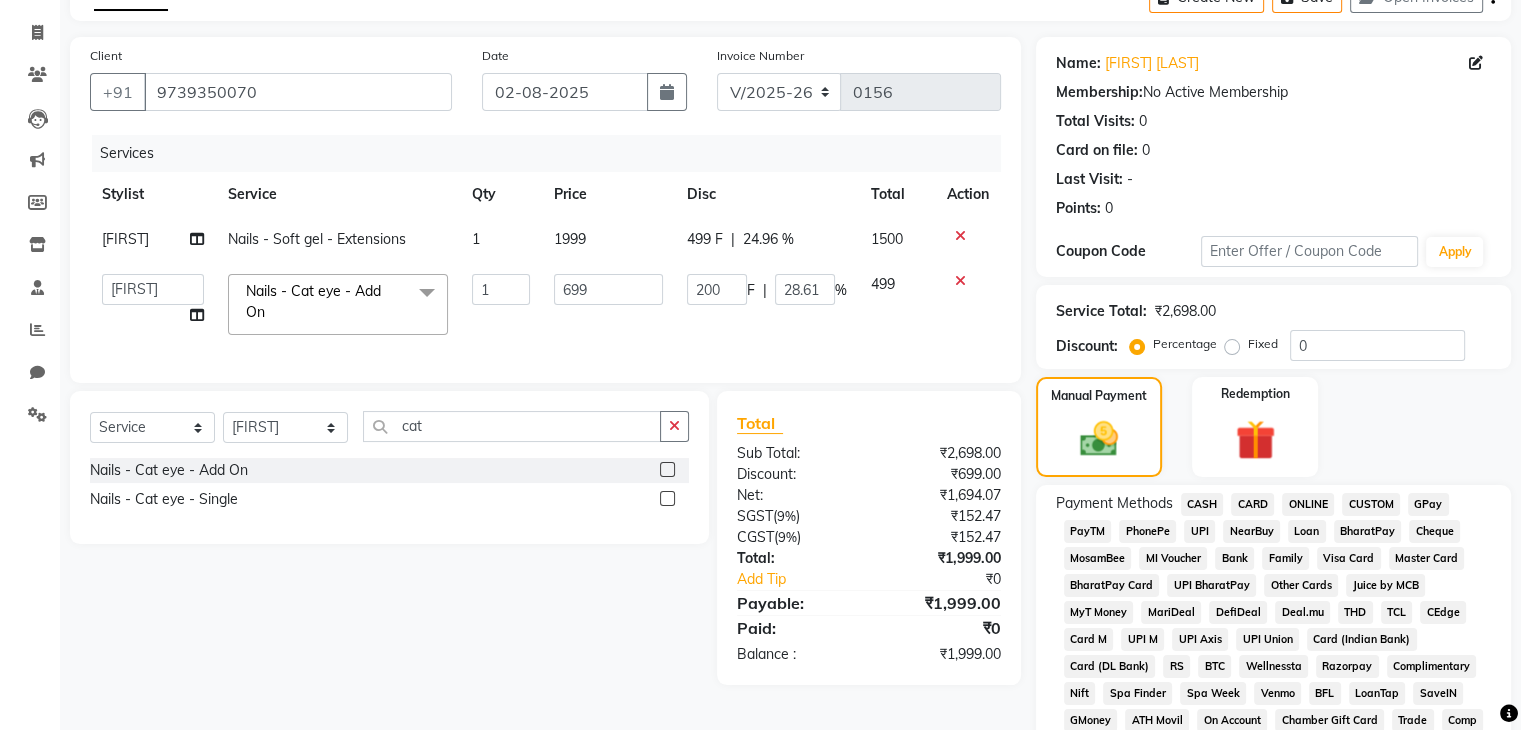 scroll, scrollTop: 313, scrollLeft: 0, axis: vertical 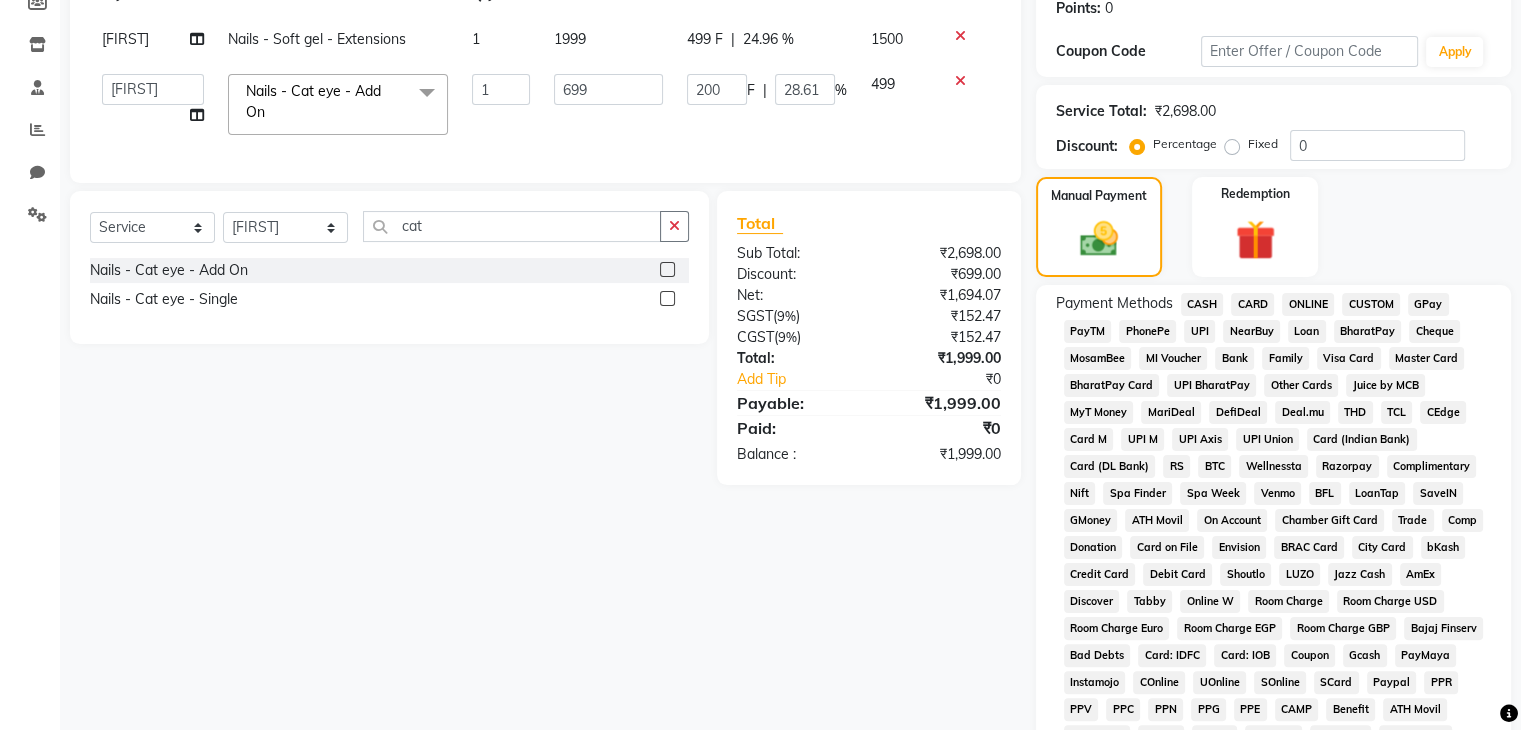 click on "PhonePe" 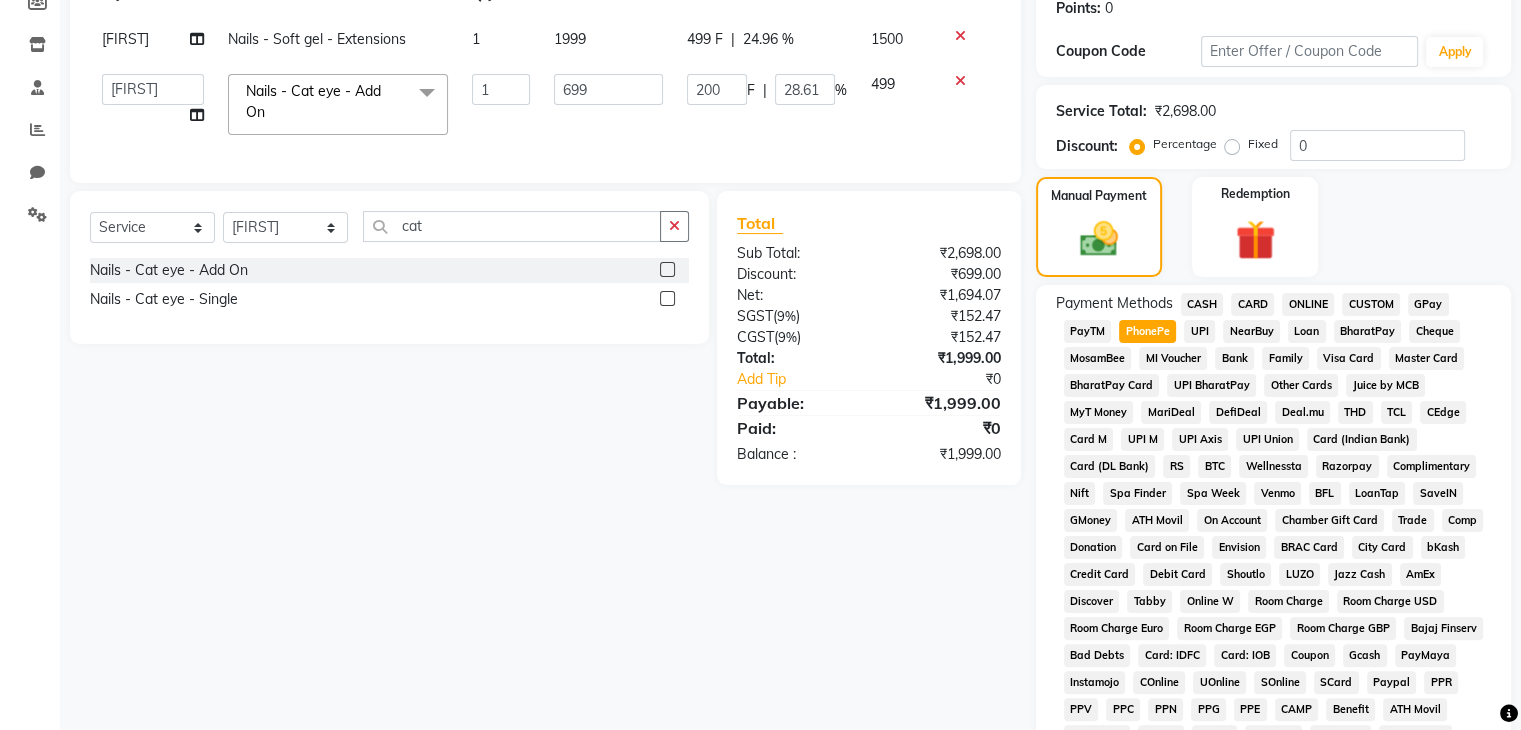 click on "Add Payment" 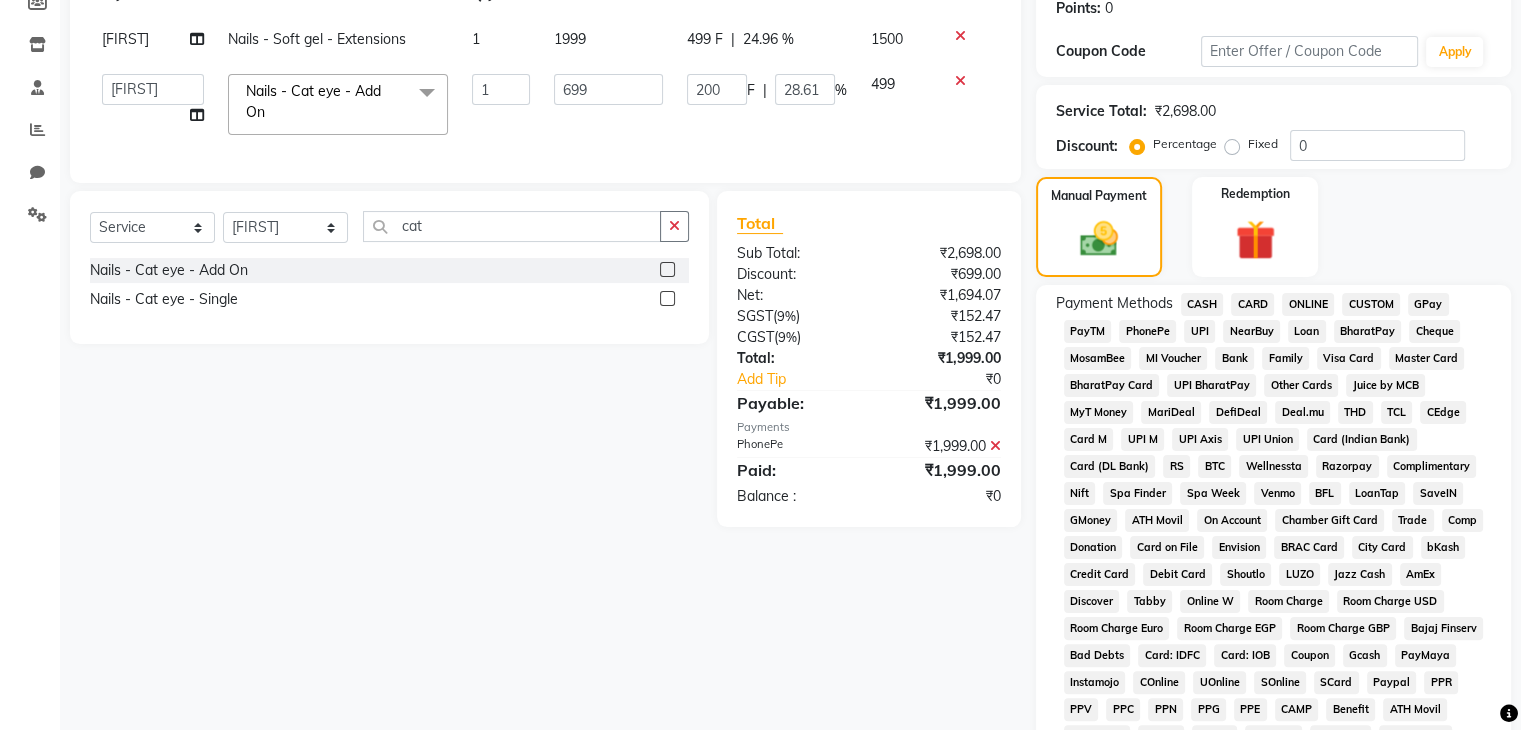 scroll, scrollTop: 699, scrollLeft: 0, axis: vertical 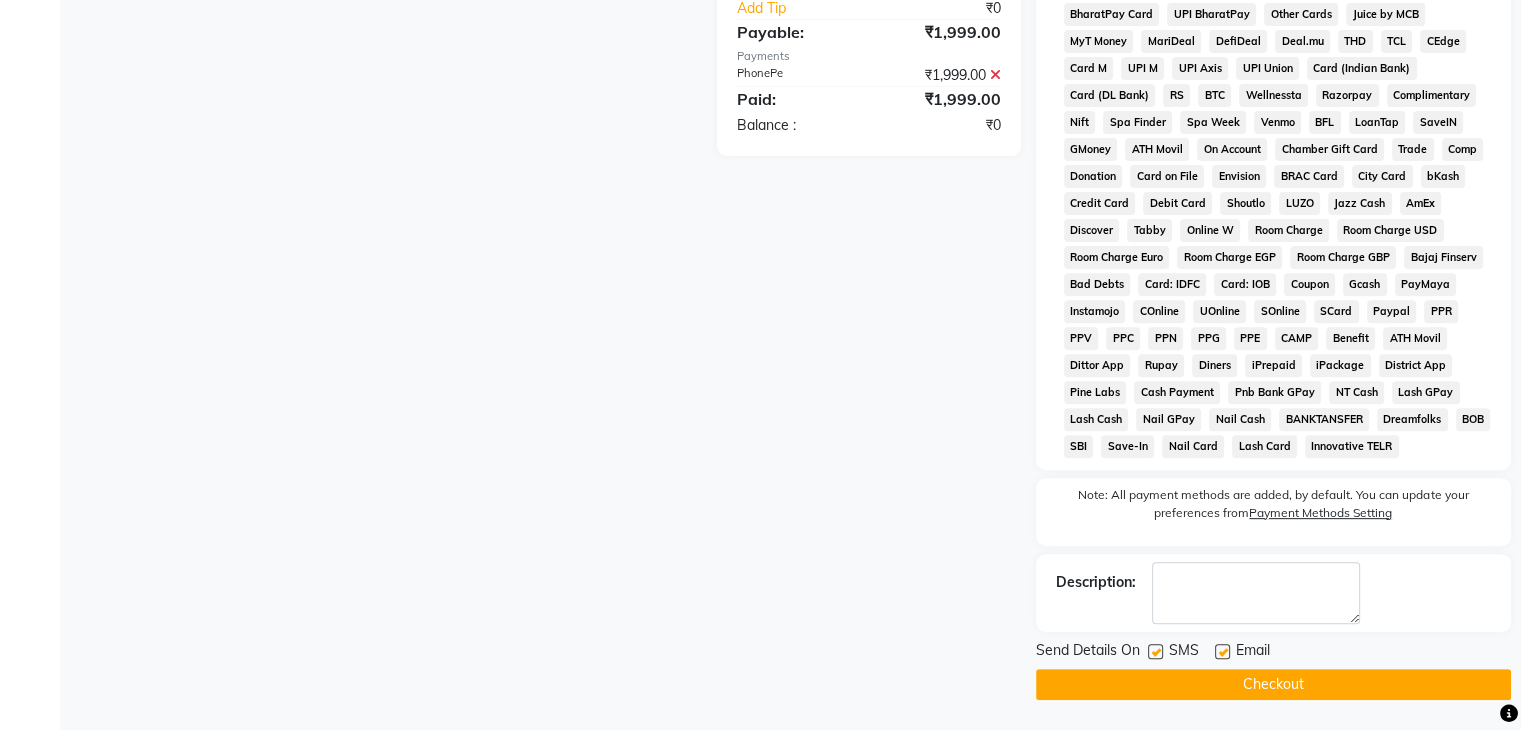 click on "Checkout" 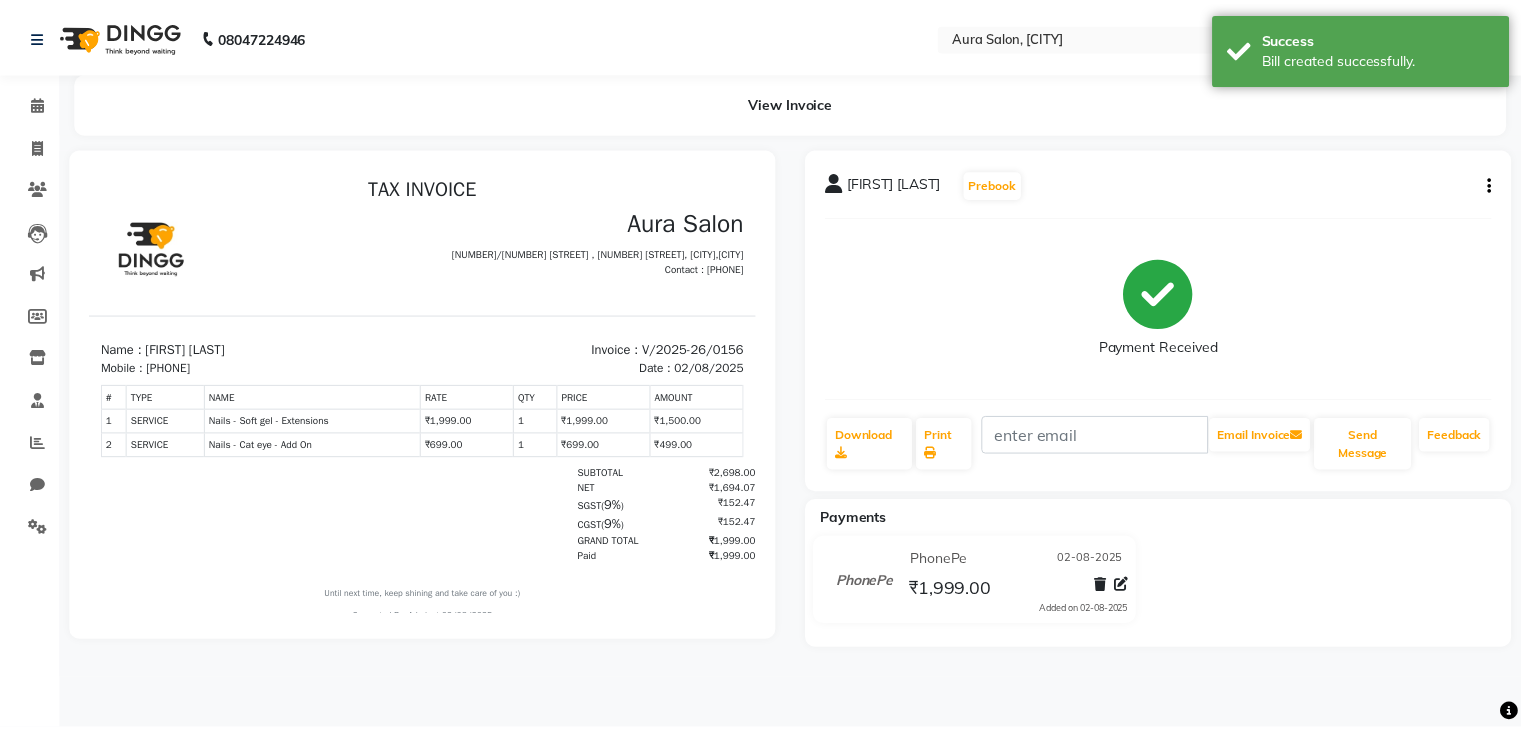 scroll, scrollTop: 0, scrollLeft: 0, axis: both 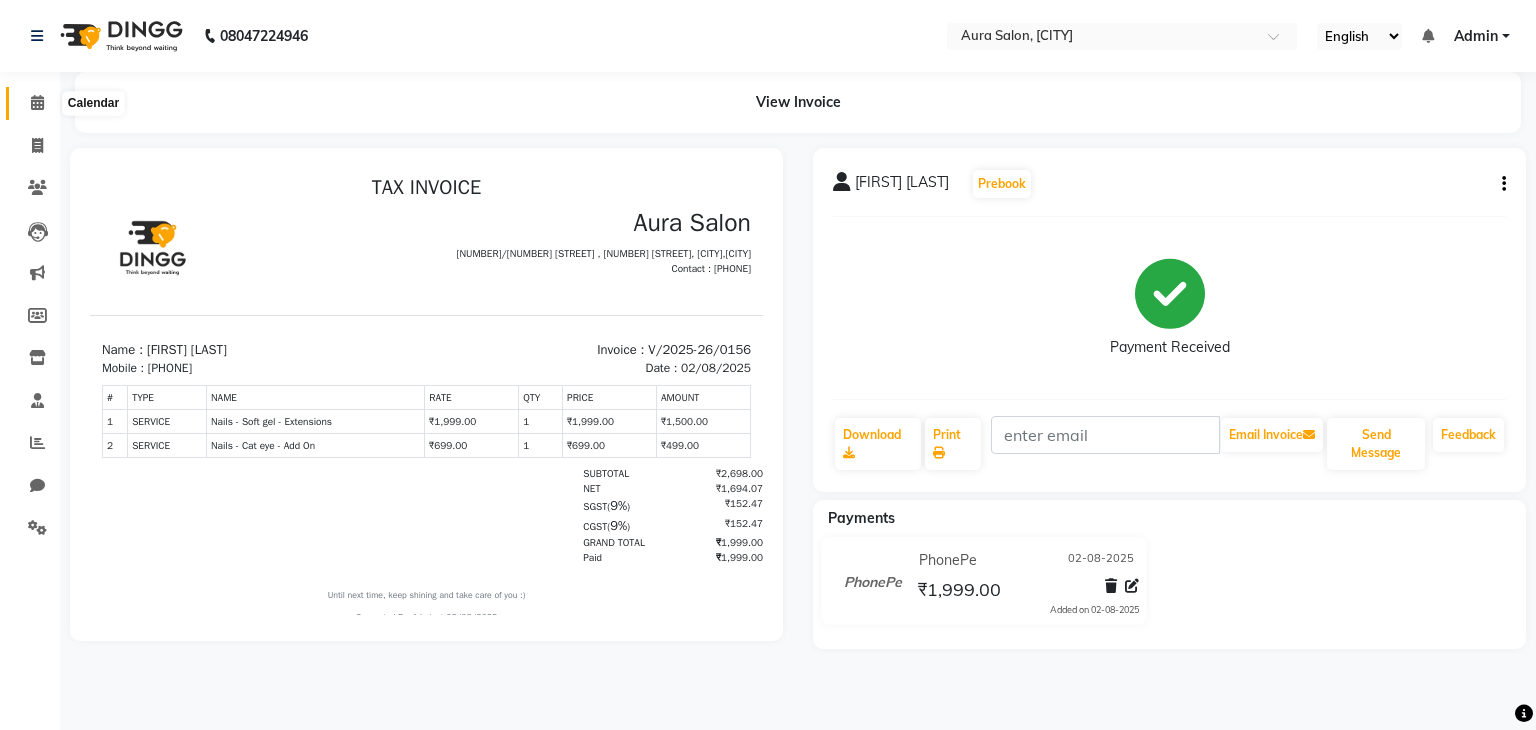 click 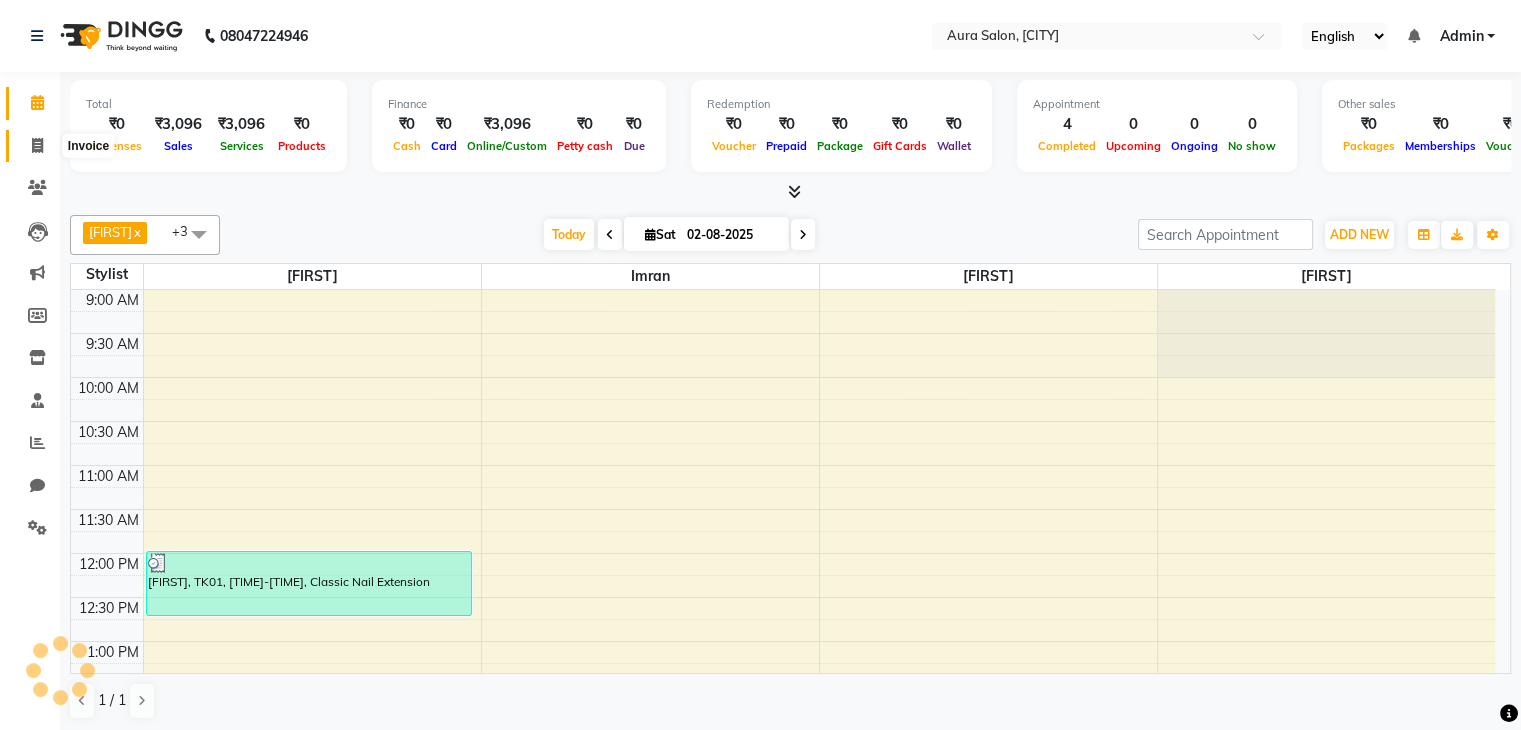 scroll, scrollTop: 449, scrollLeft: 0, axis: vertical 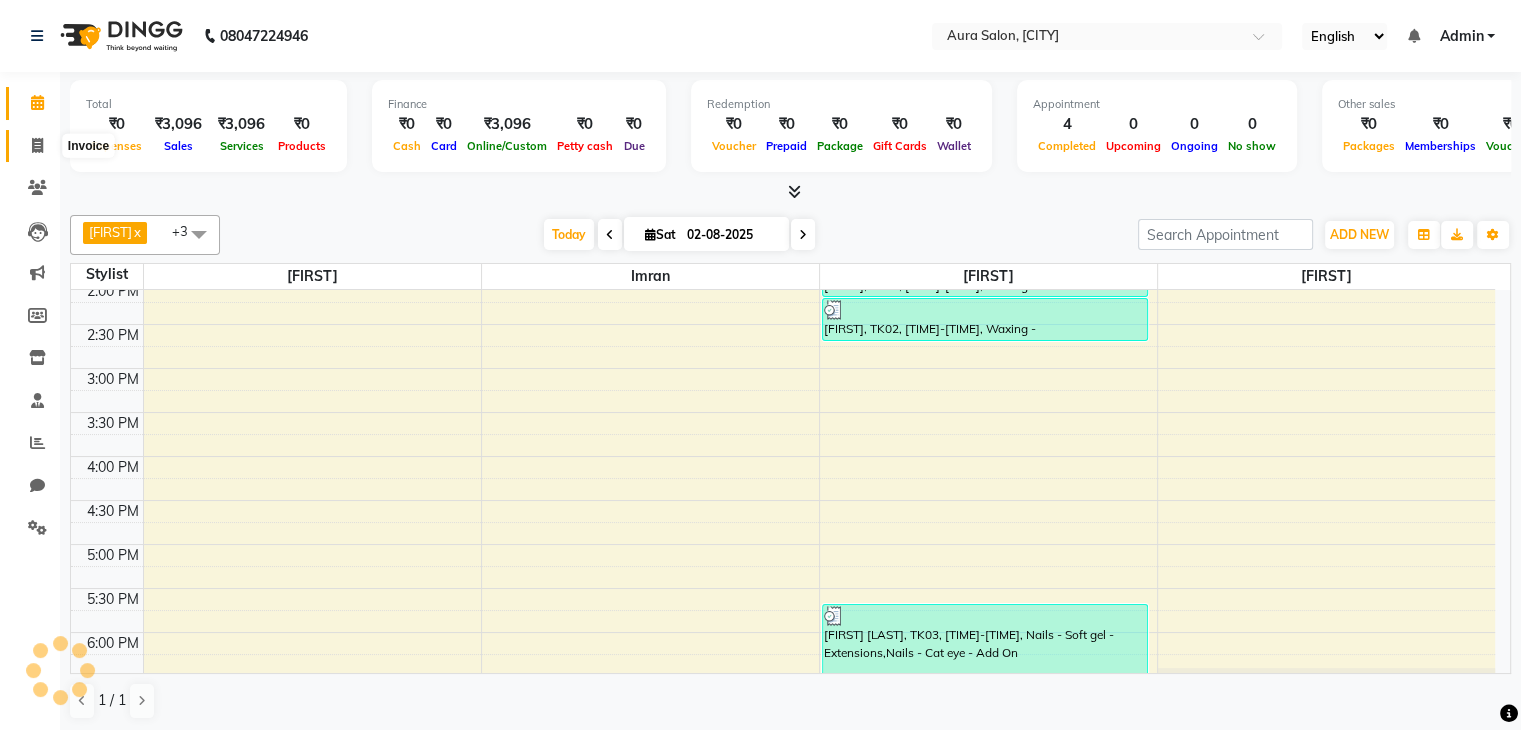 click 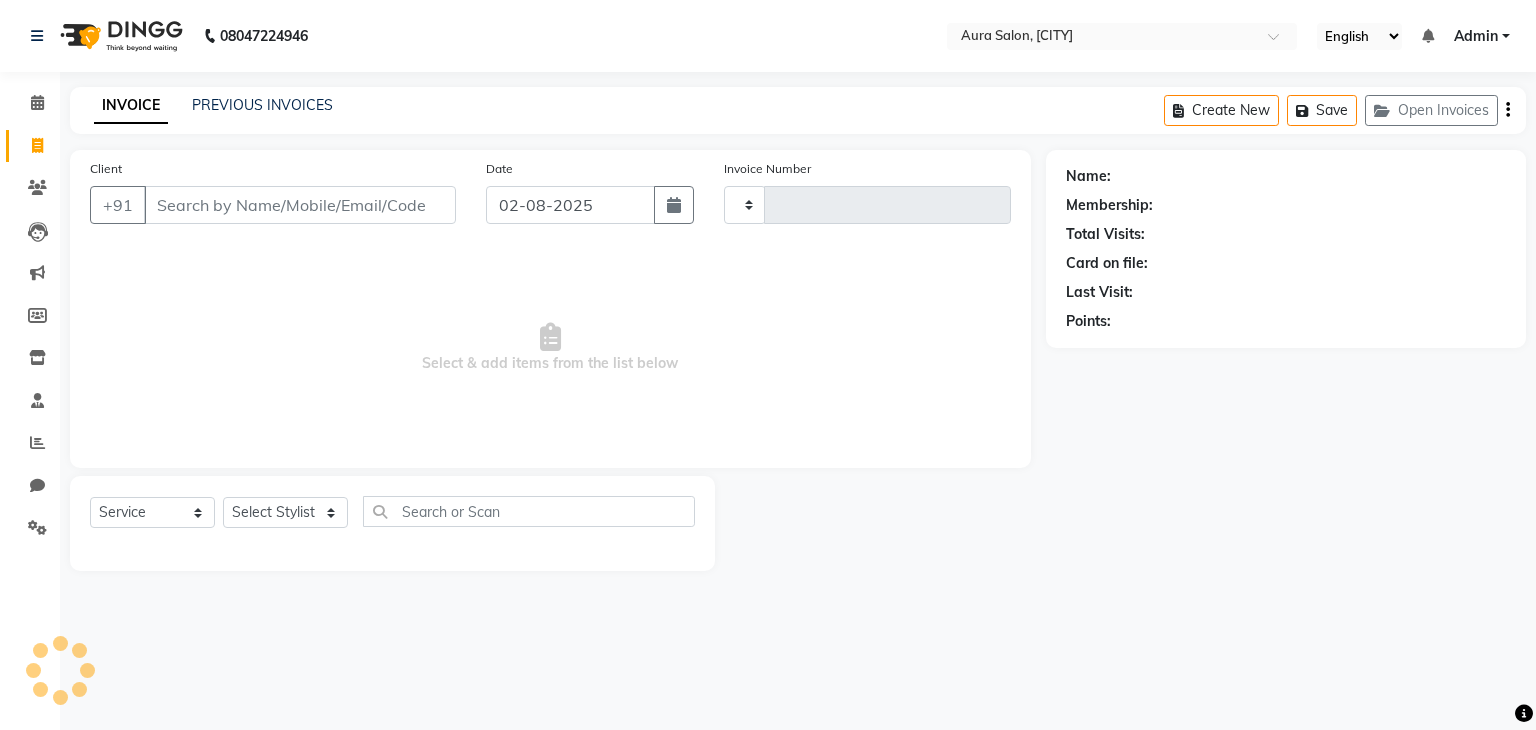 type on "0157" 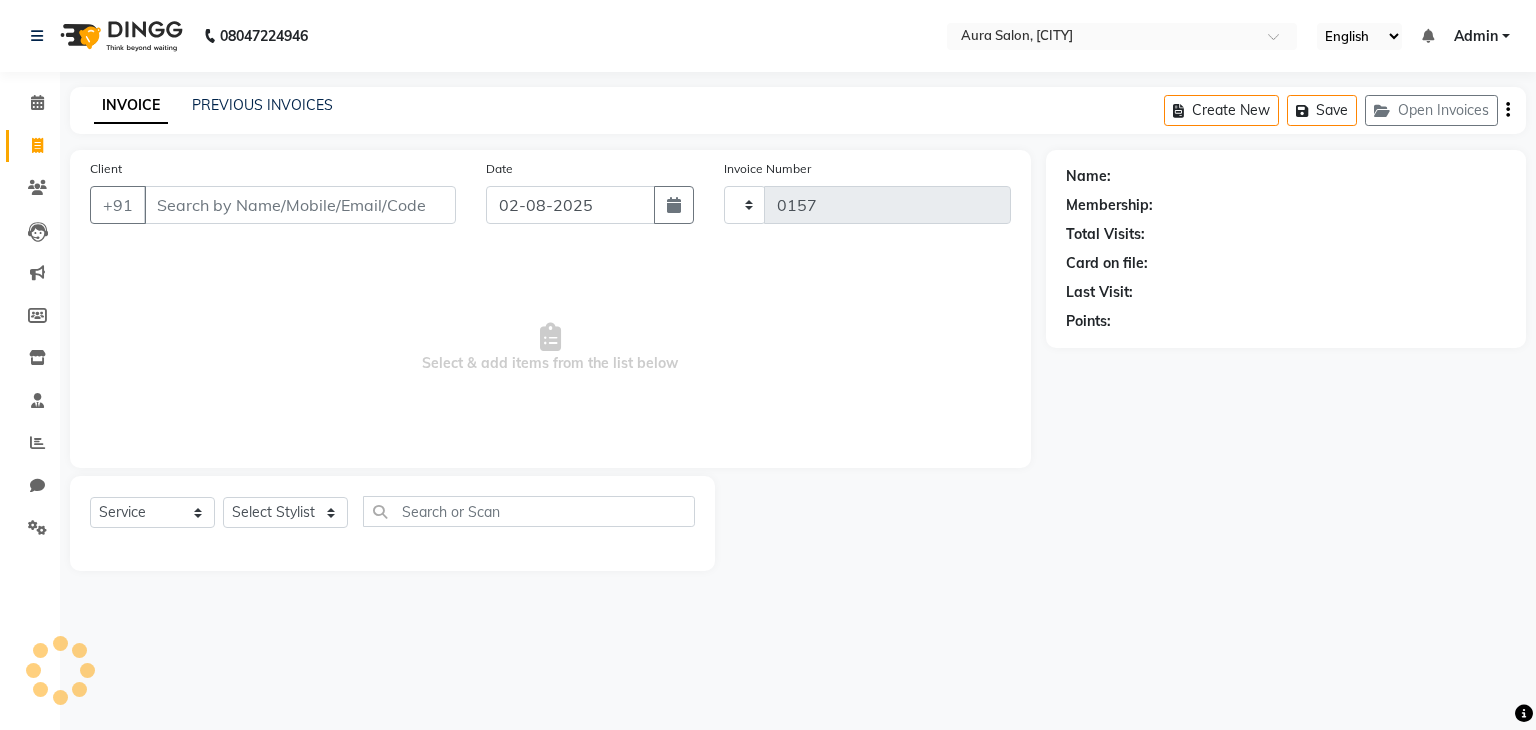select on "7430" 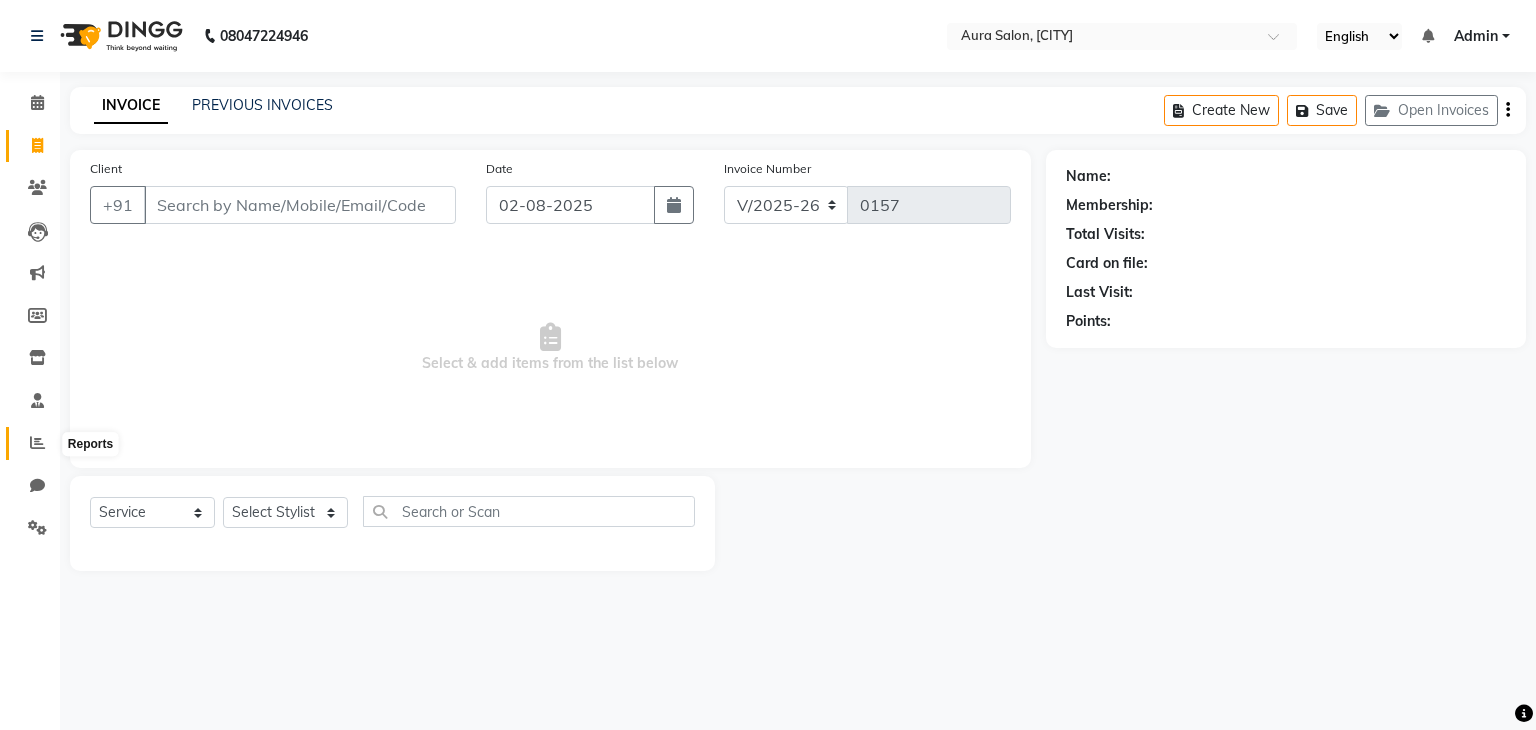 click 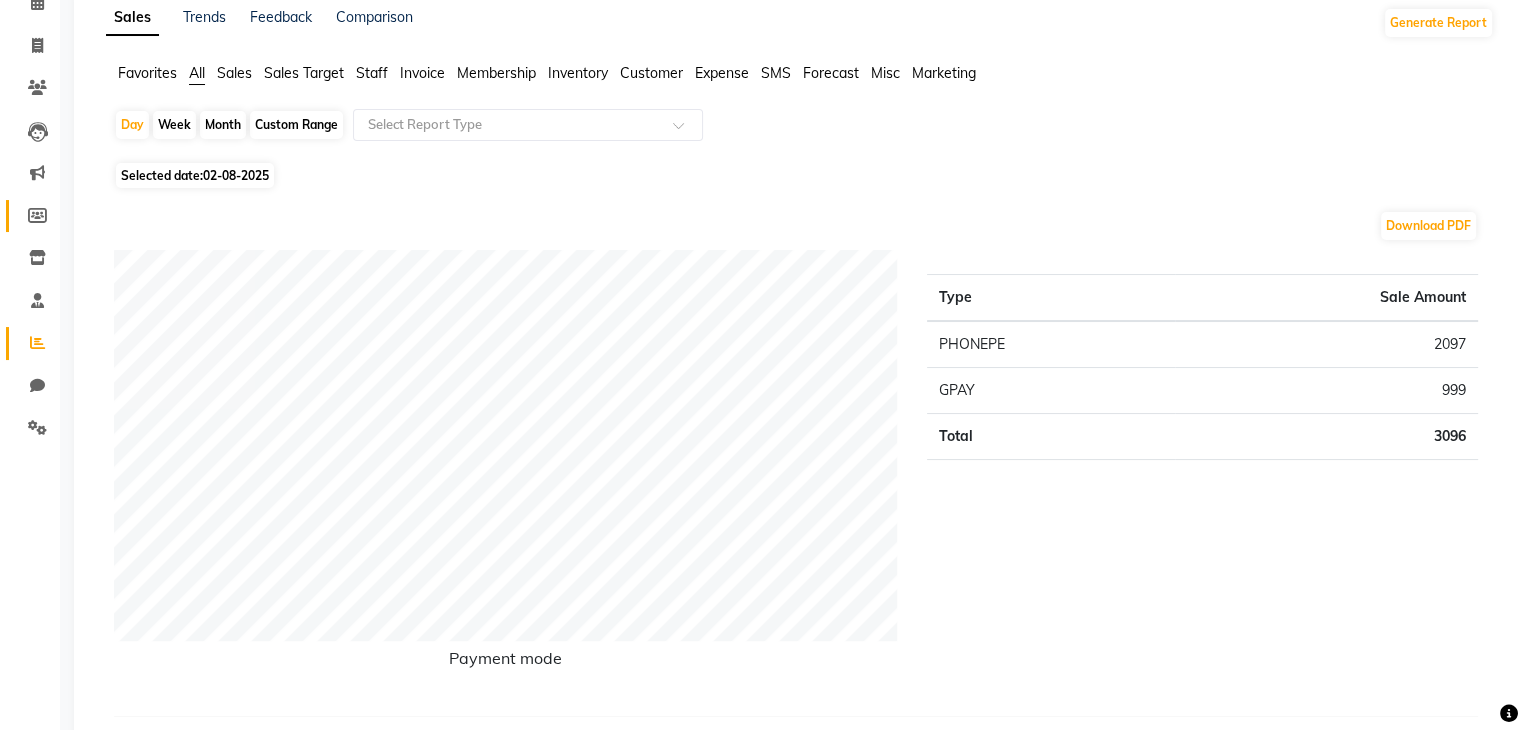scroll, scrollTop: 0, scrollLeft: 0, axis: both 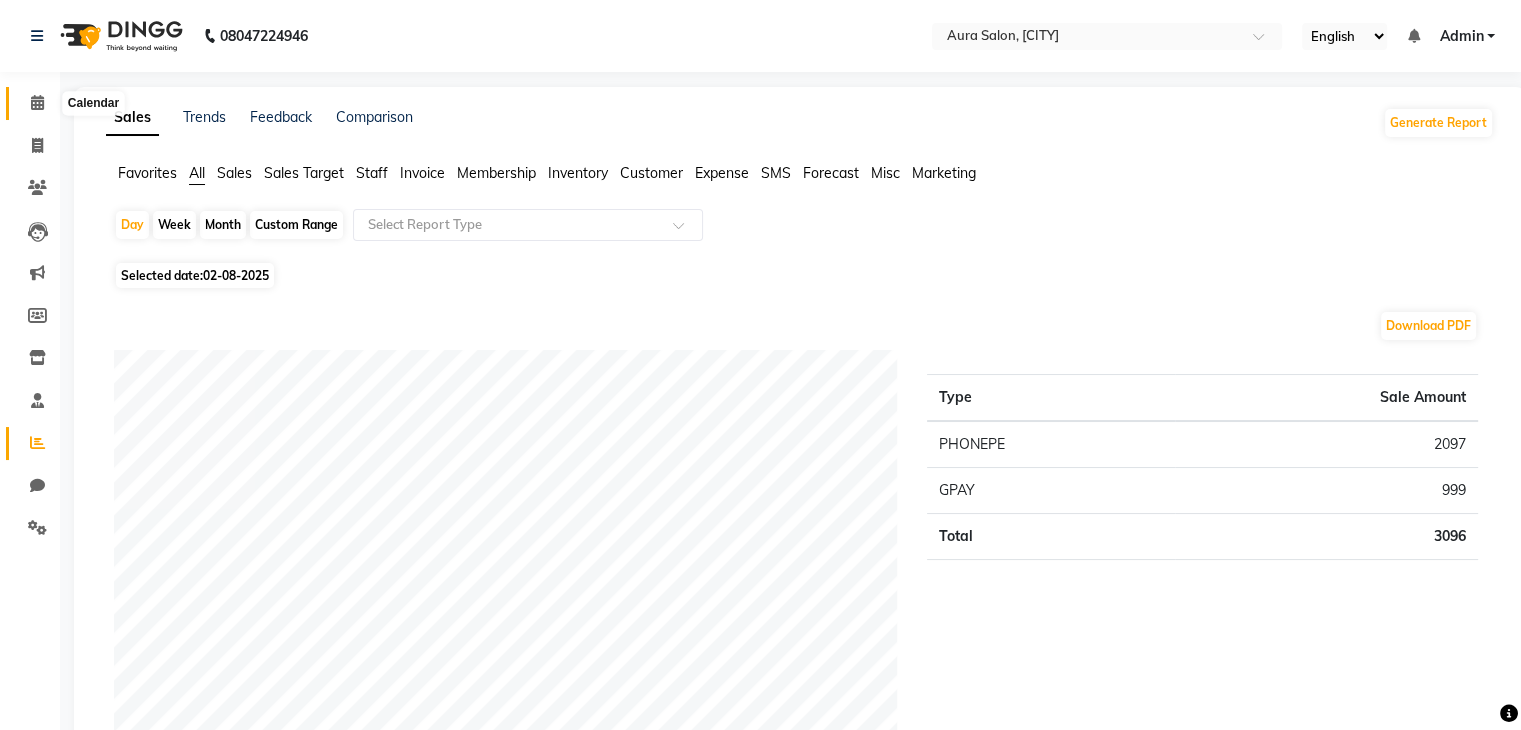 click 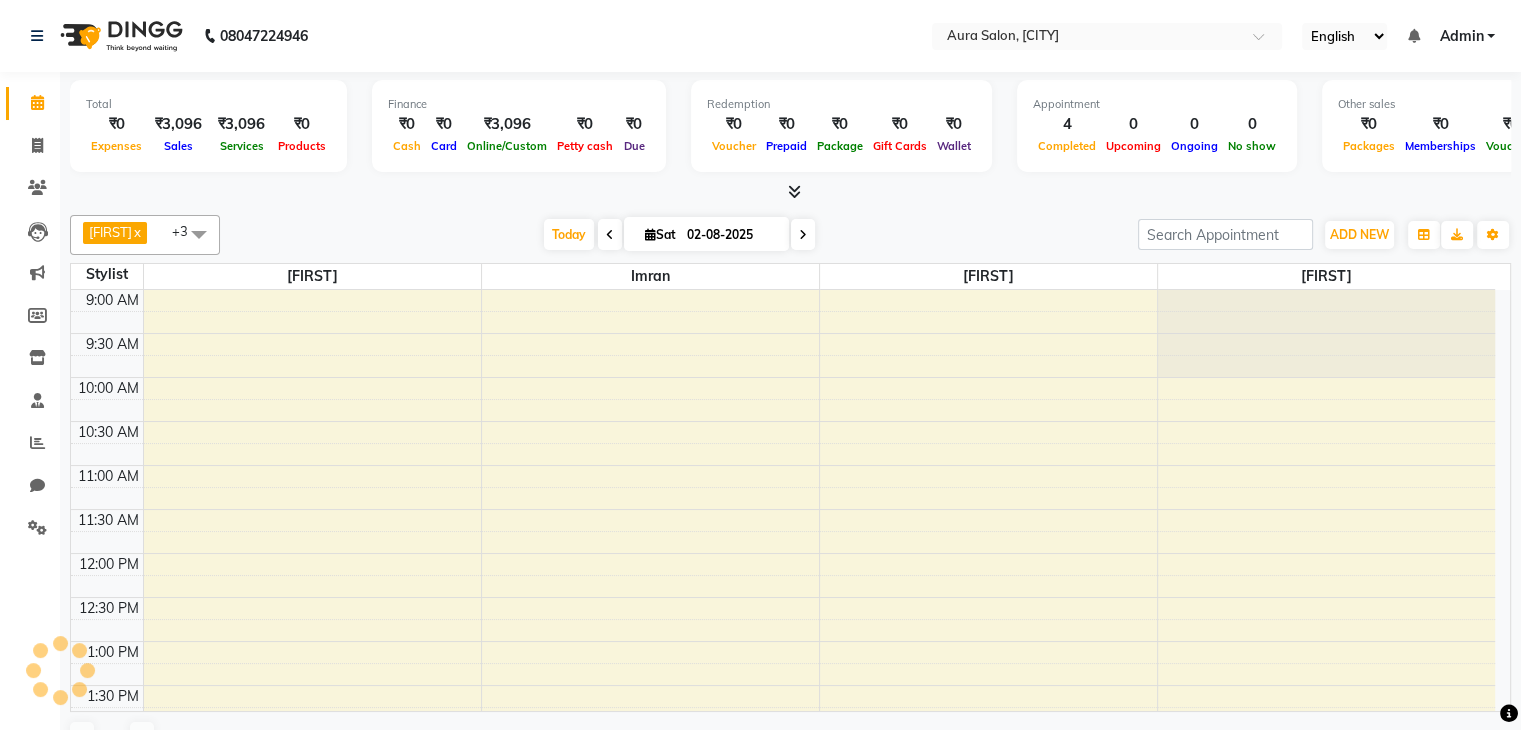 scroll, scrollTop: 0, scrollLeft: 0, axis: both 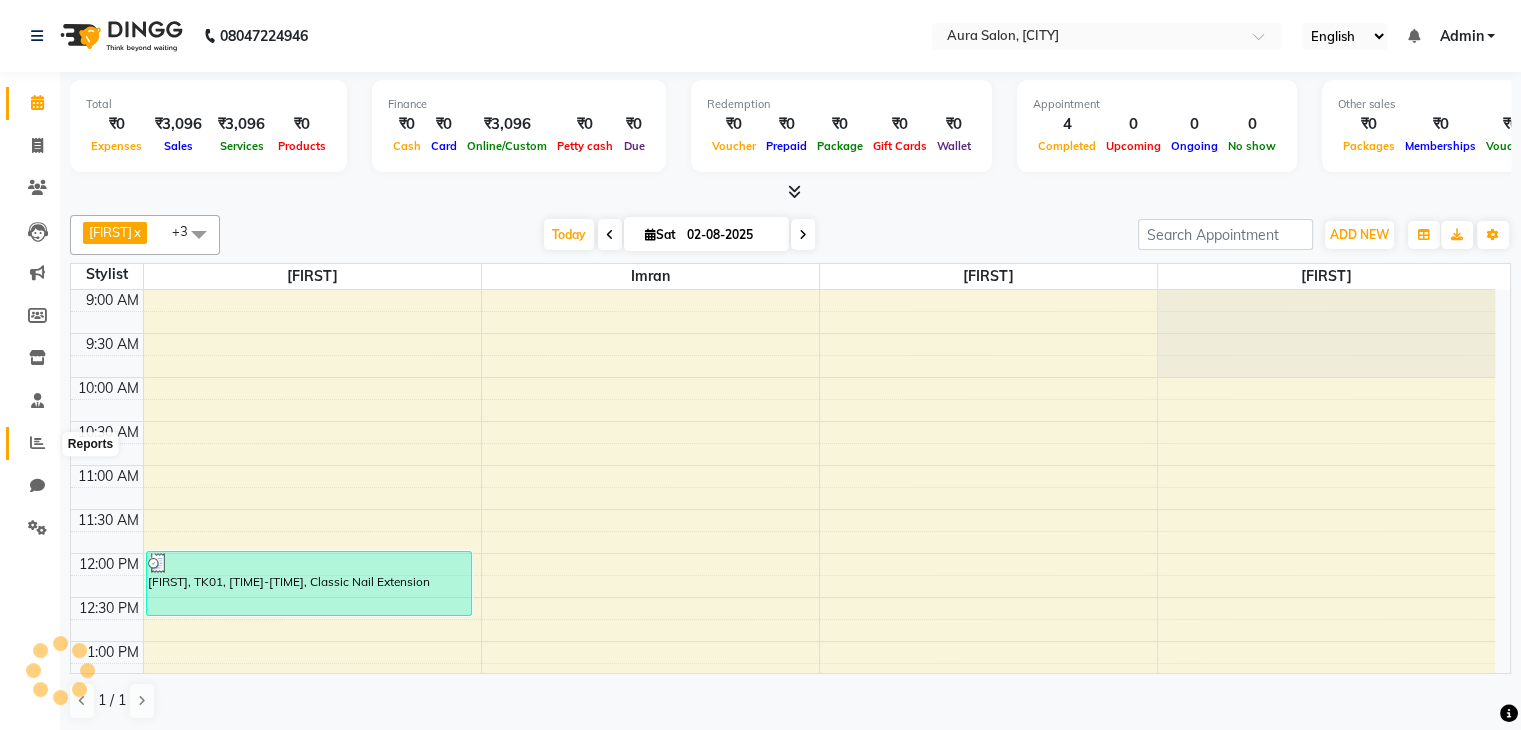 click 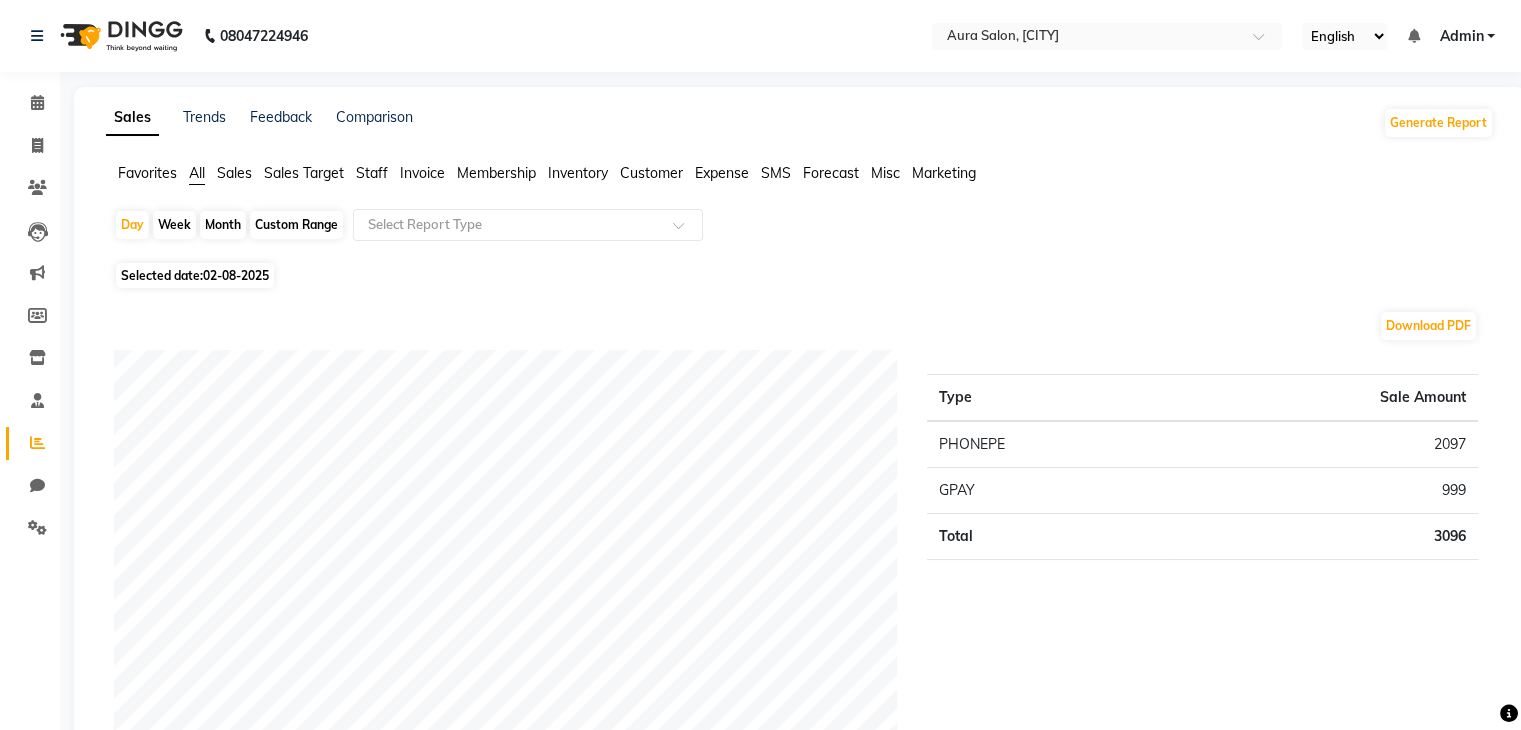 click on "Week" 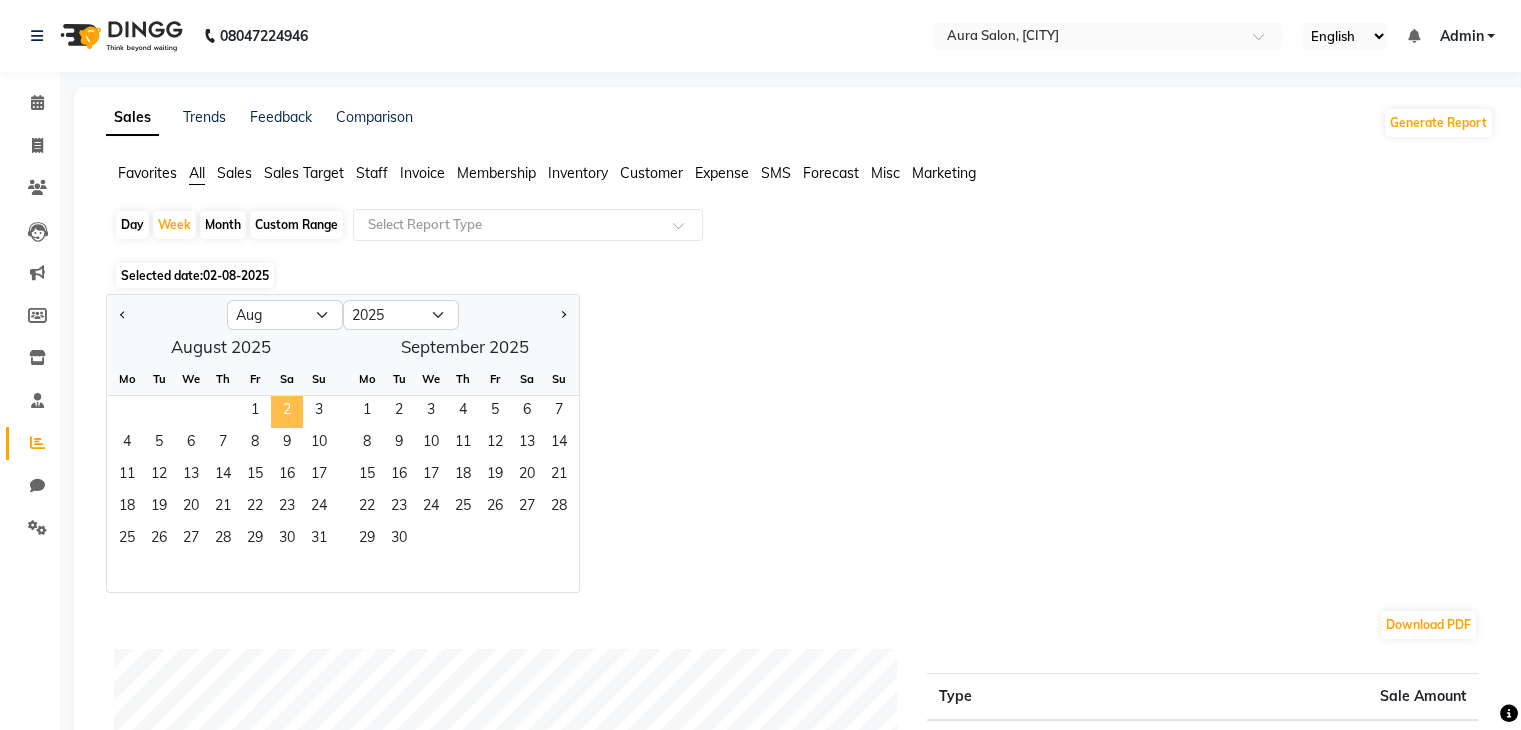 click on "2" 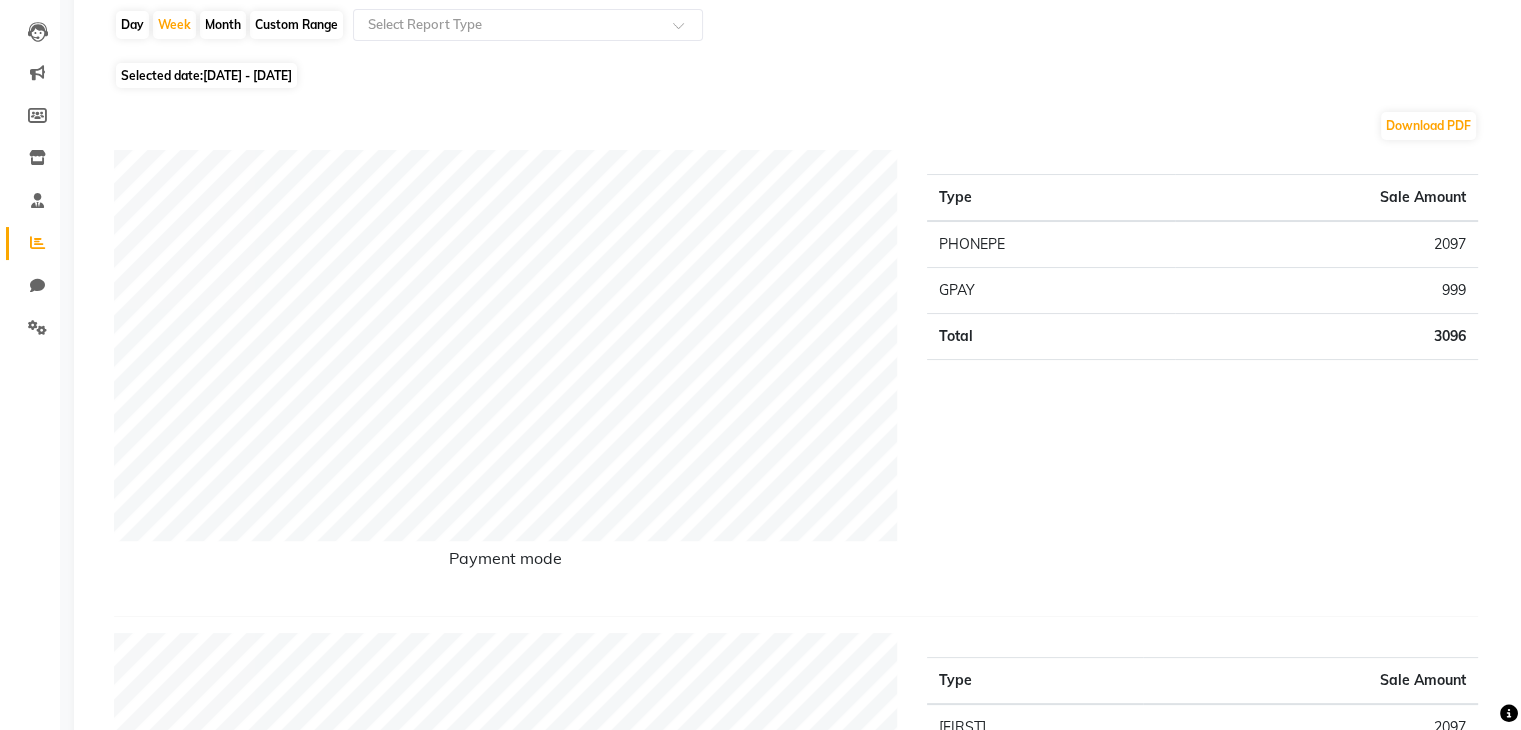 scroll, scrollTop: 0, scrollLeft: 0, axis: both 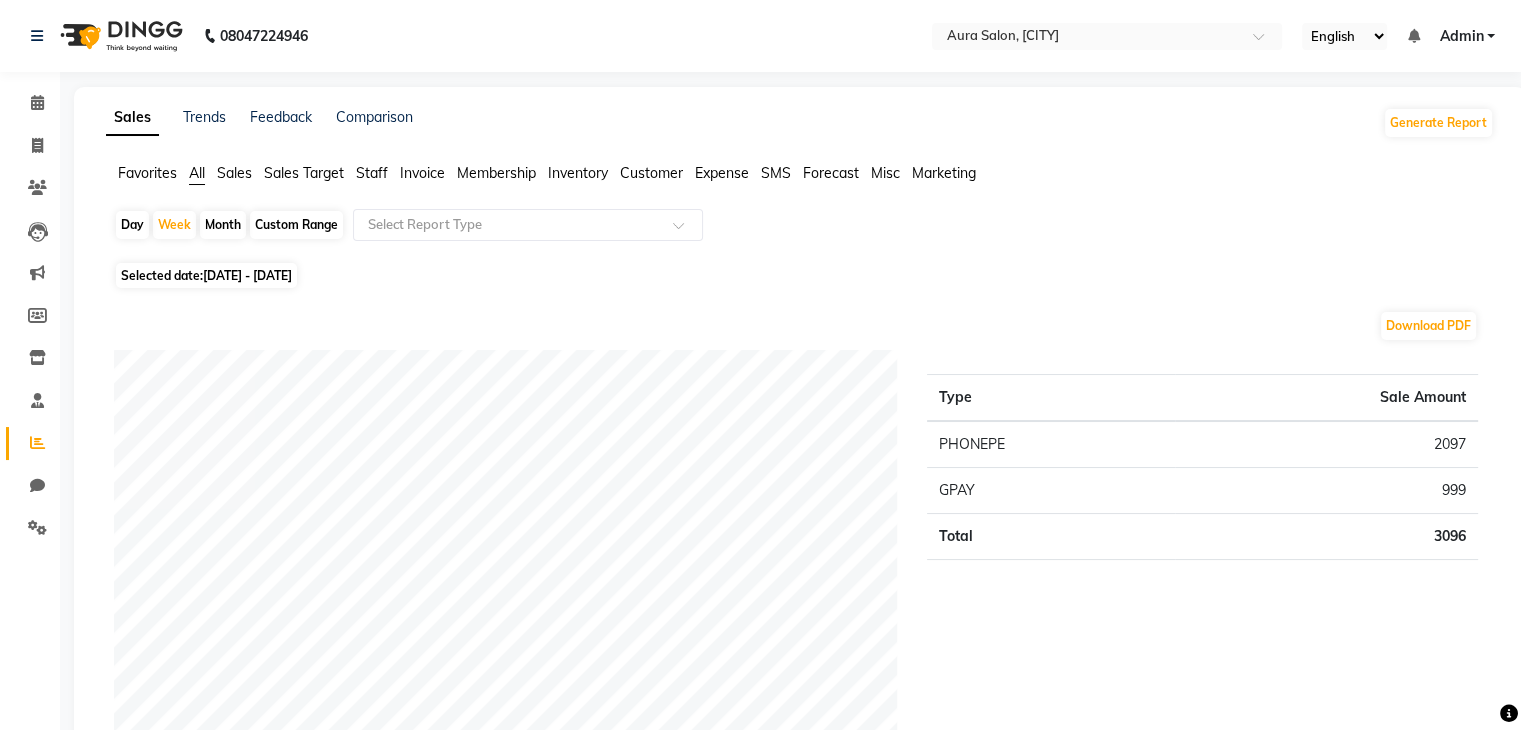 click on "Month" 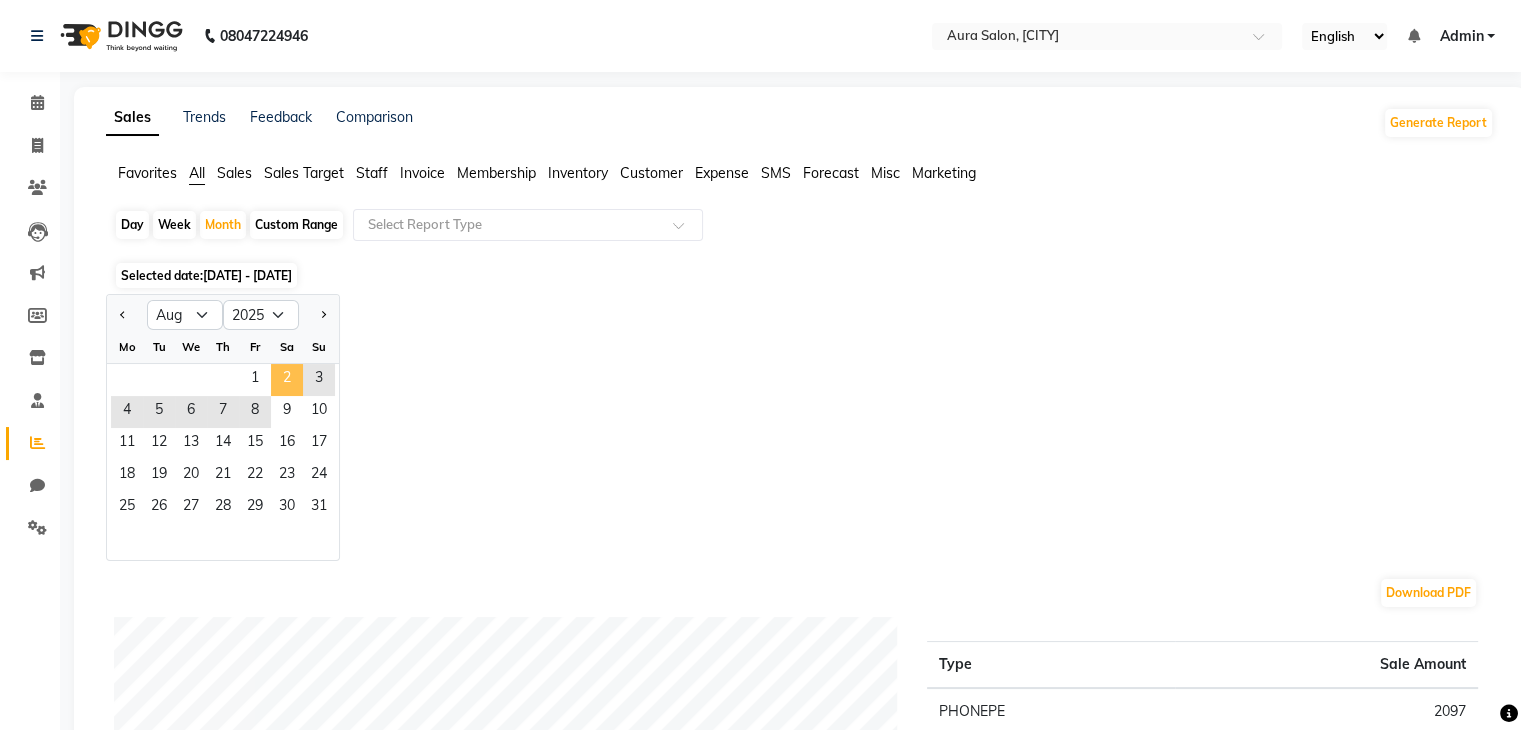 click on "2" 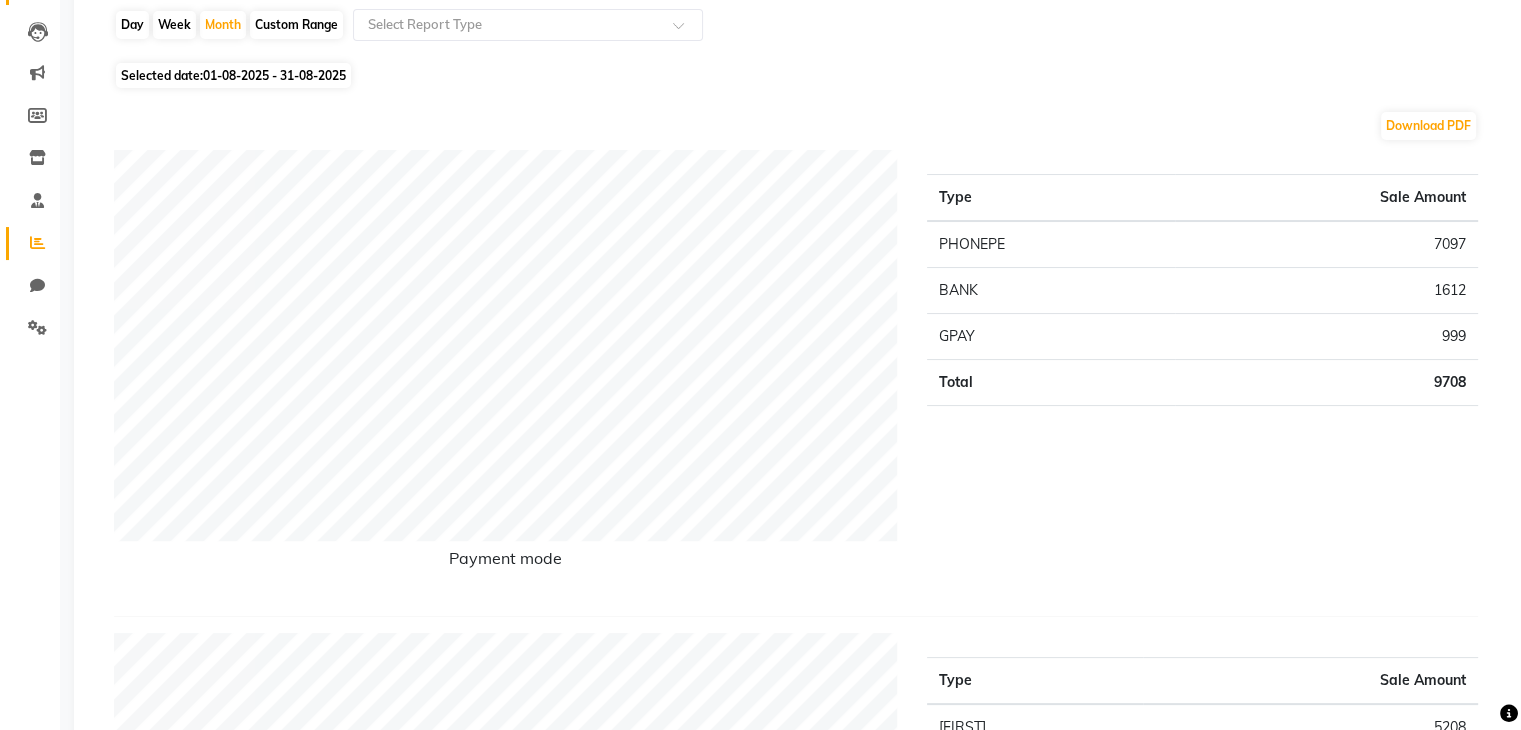 scroll, scrollTop: 0, scrollLeft: 0, axis: both 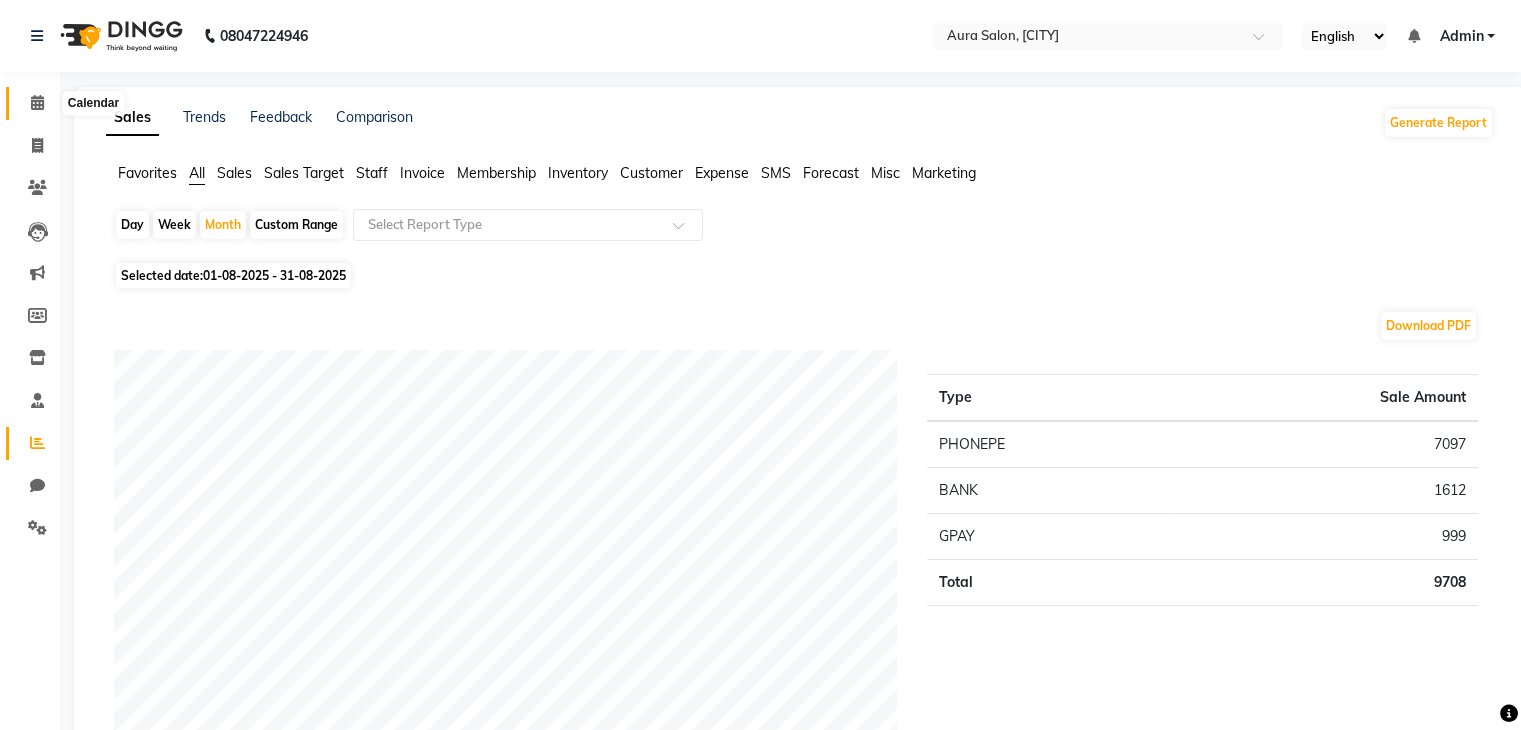 click 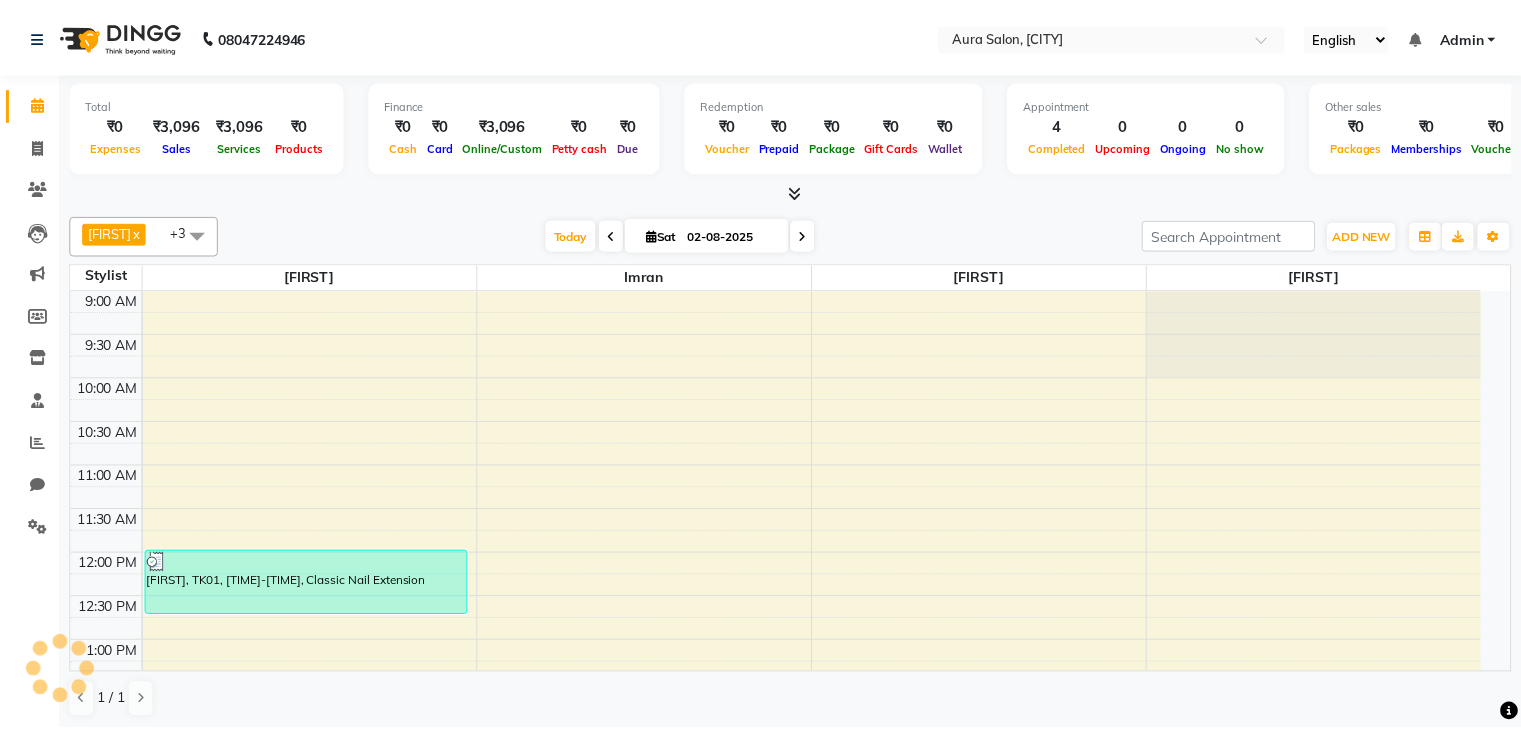 scroll, scrollTop: 449, scrollLeft: 0, axis: vertical 